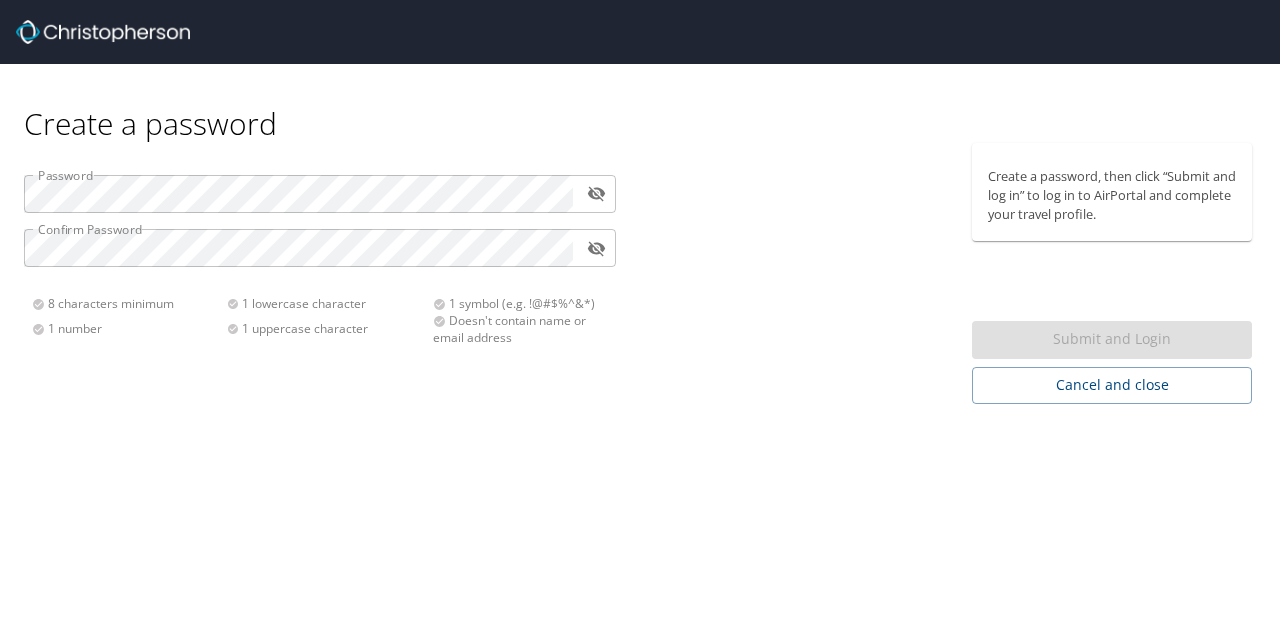 scroll, scrollTop: 0, scrollLeft: 0, axis: both 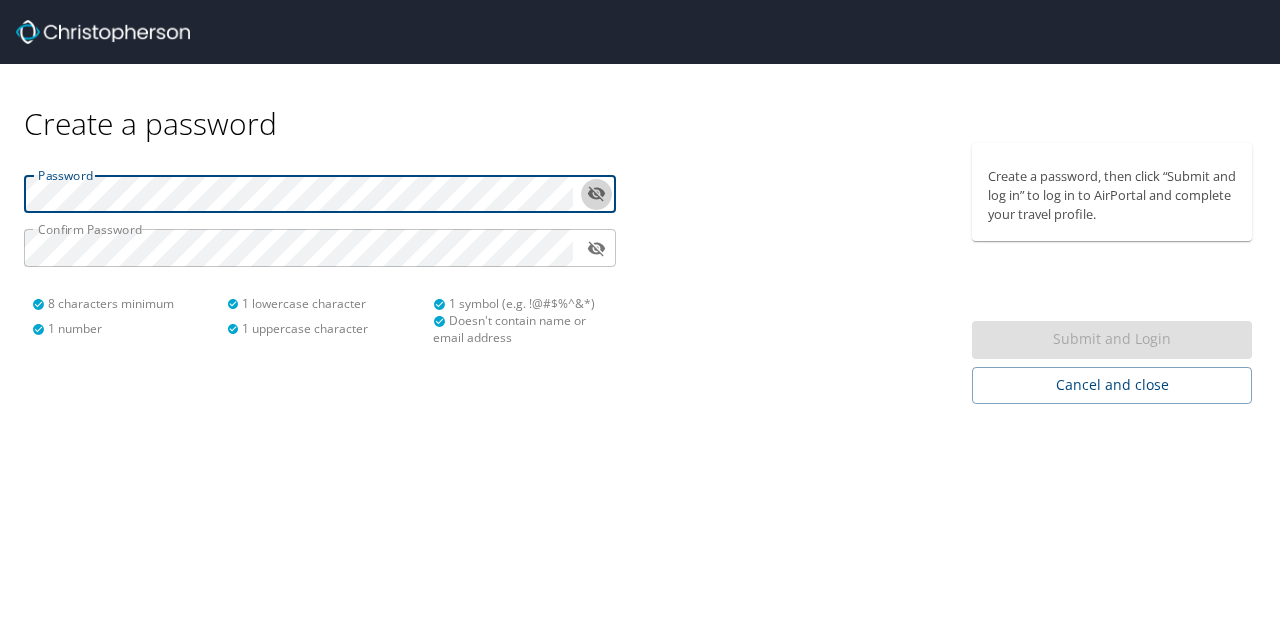 click 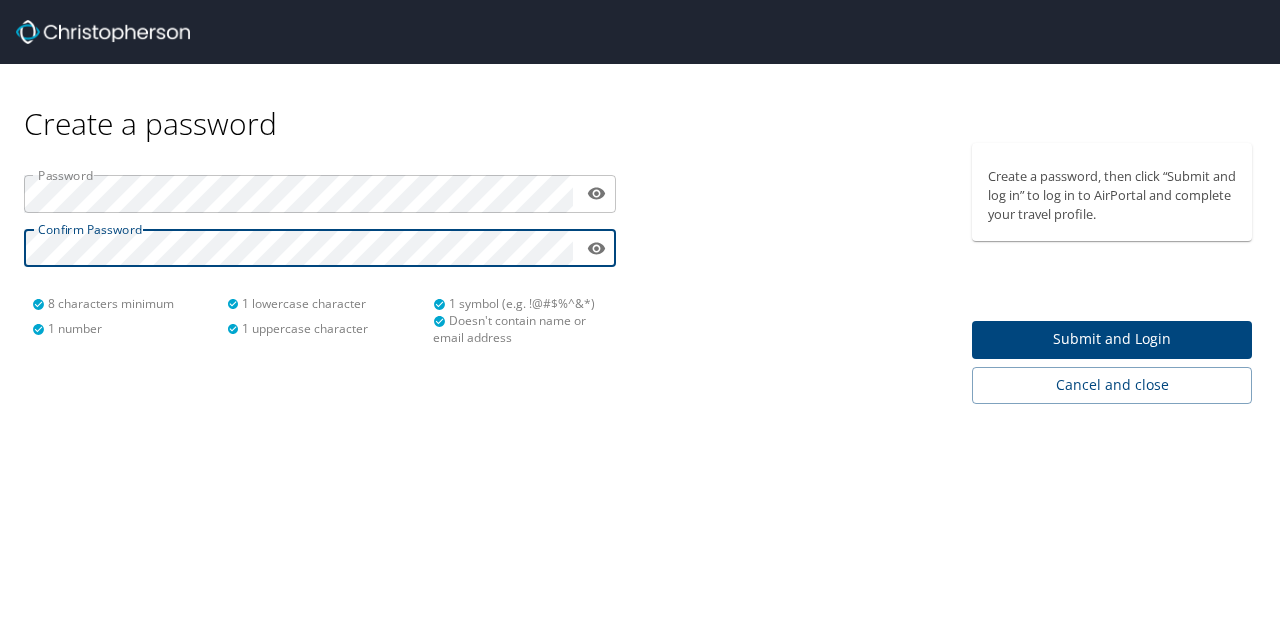 click on "Submit and Login" at bounding box center [1112, 339] 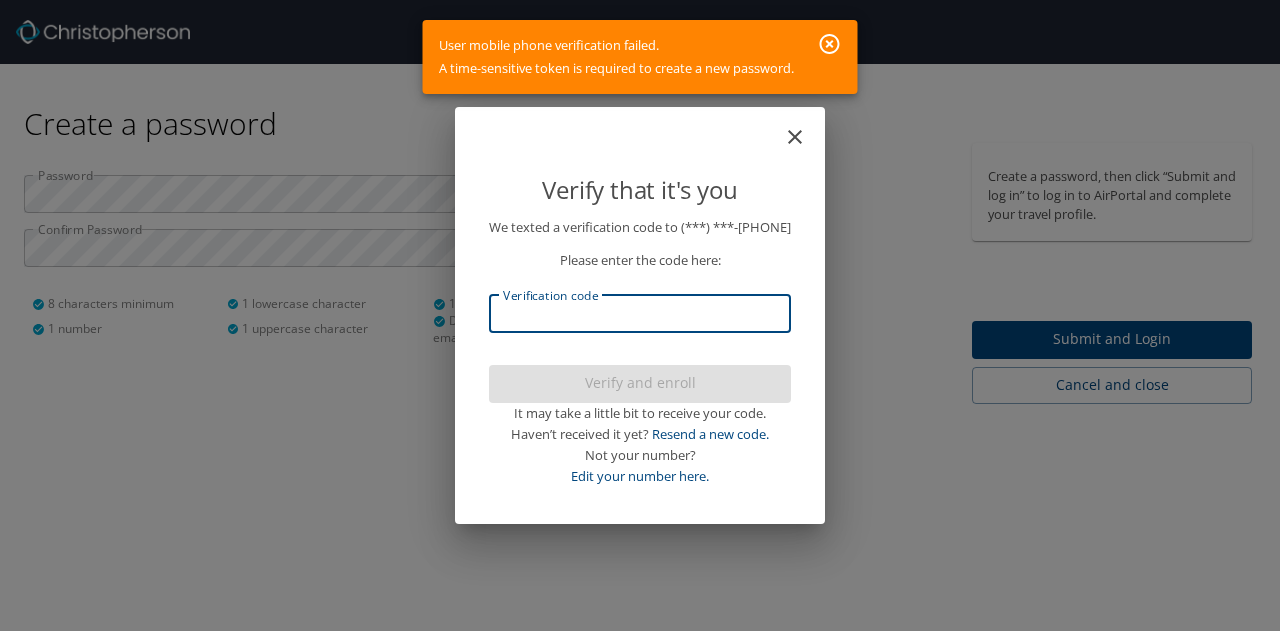 click on "Verification code" at bounding box center [640, 314] 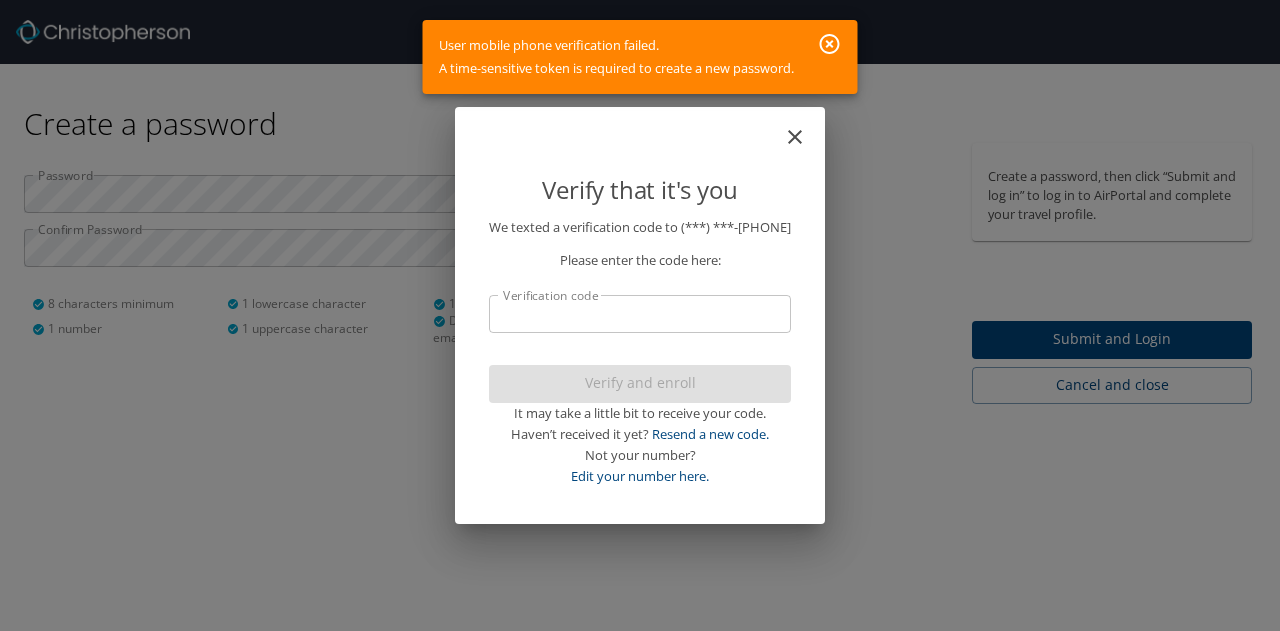 click 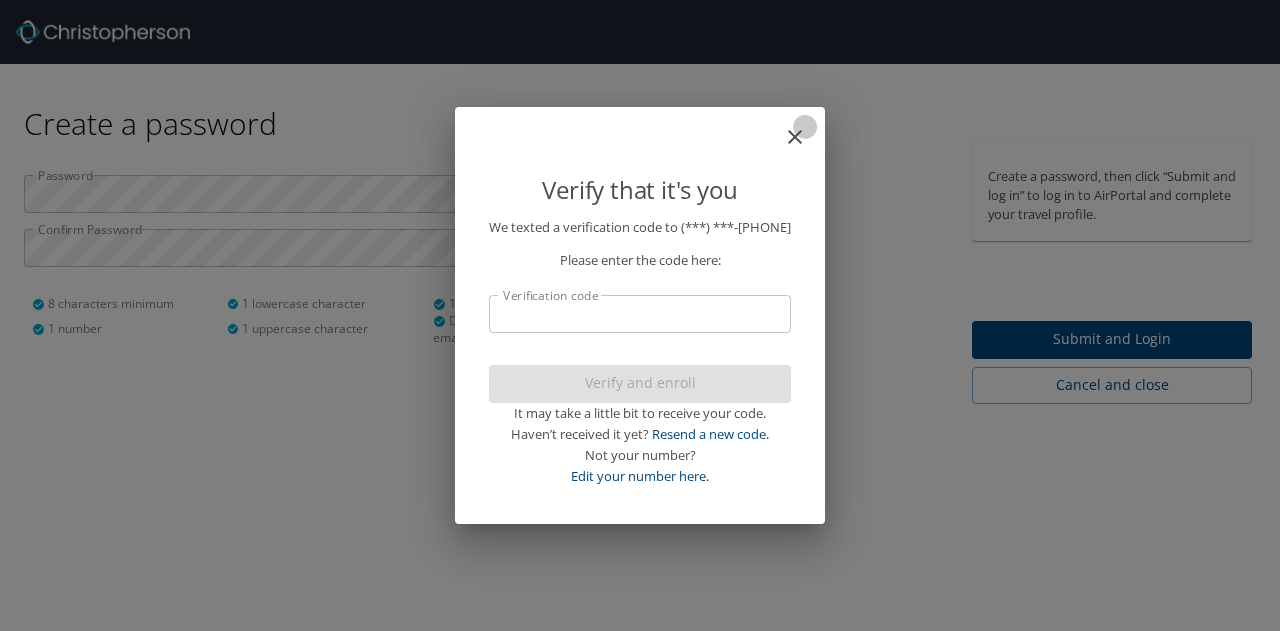 click 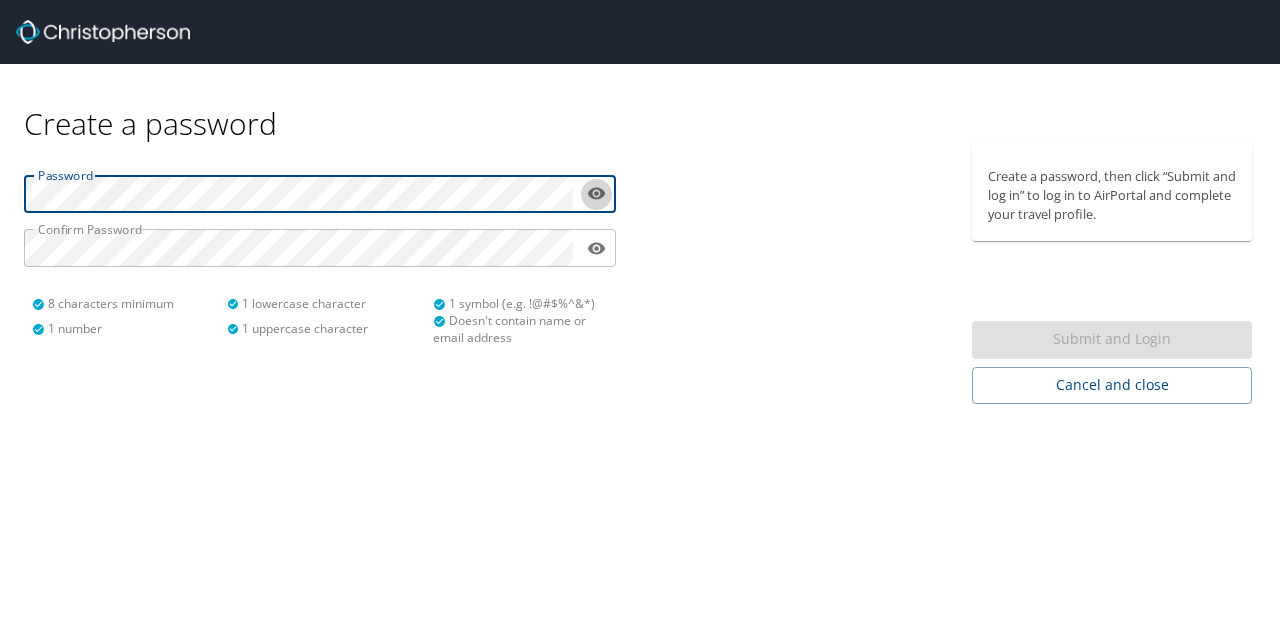 click at bounding box center (596, 193) 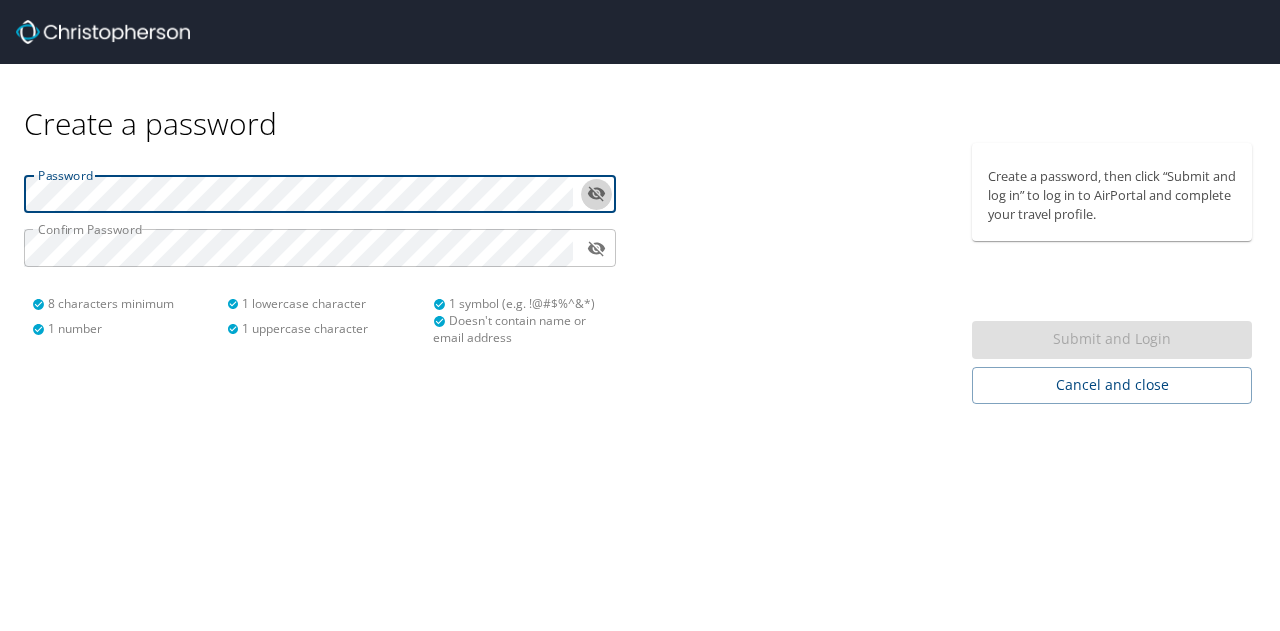 click at bounding box center (596, 193) 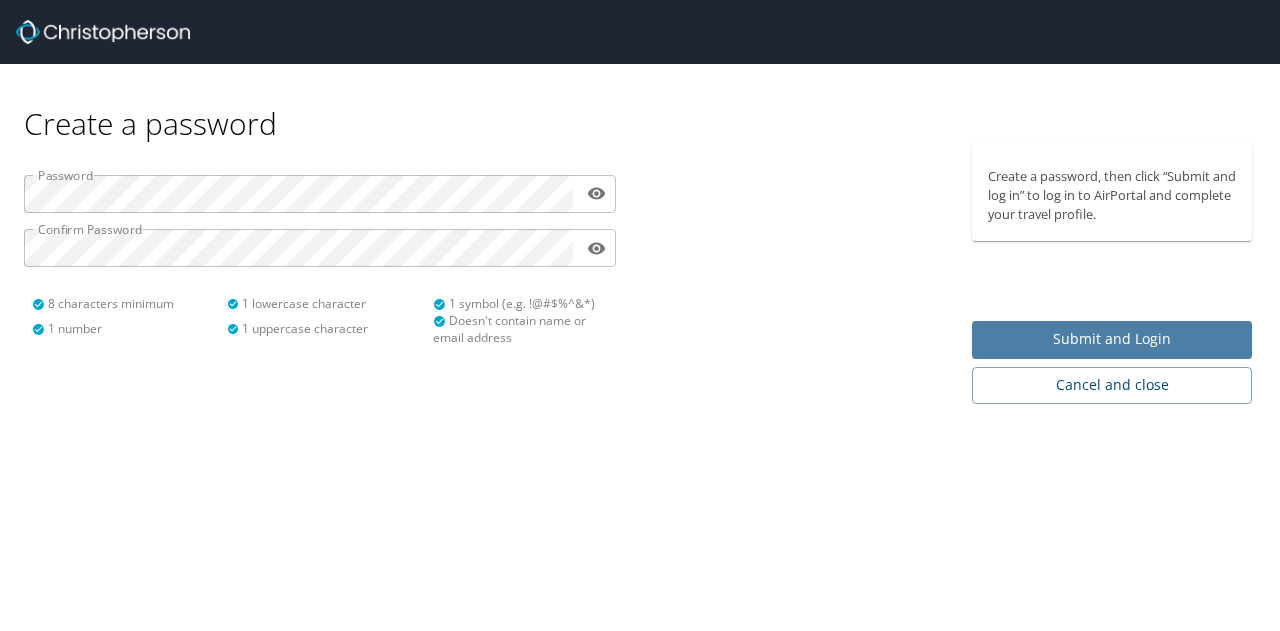 click on "Submit and Login" at bounding box center [1112, 339] 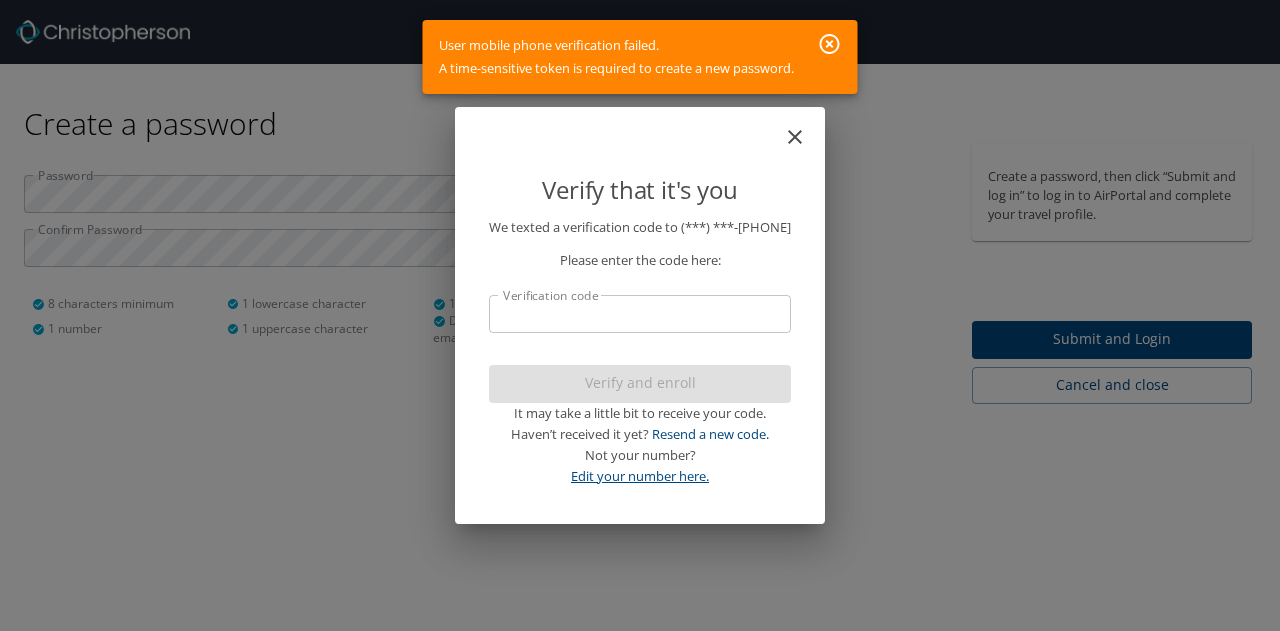 click on "Edit your number here." at bounding box center (640, 476) 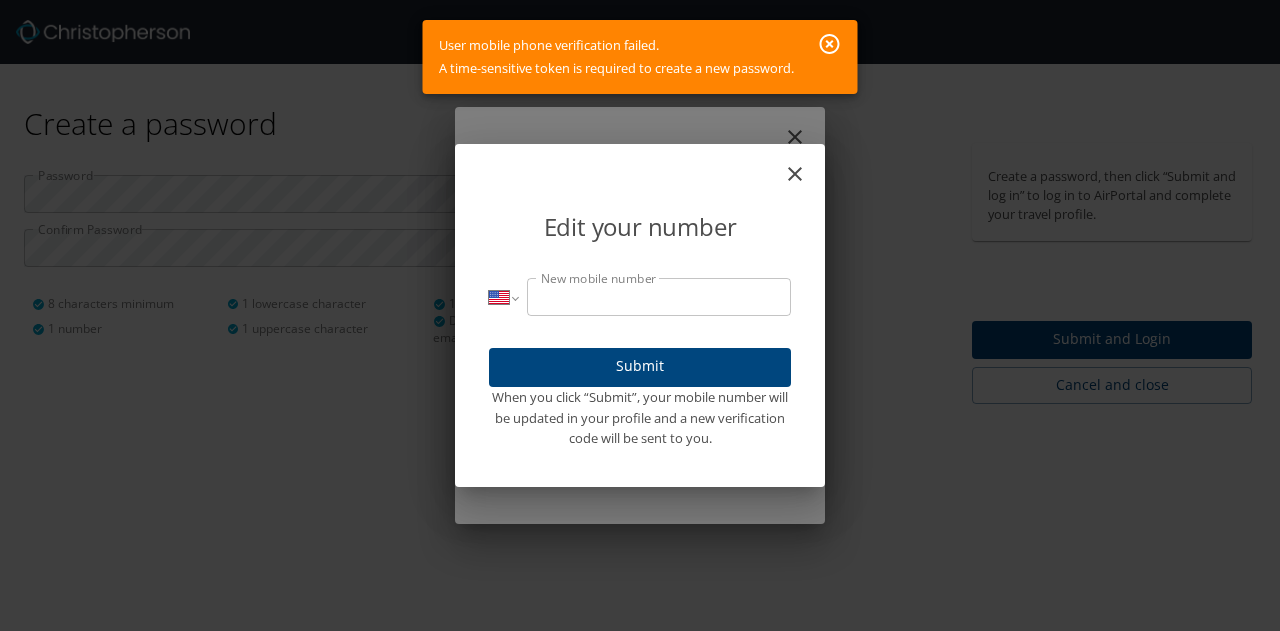 click on "New mobile number" at bounding box center [659, 297] 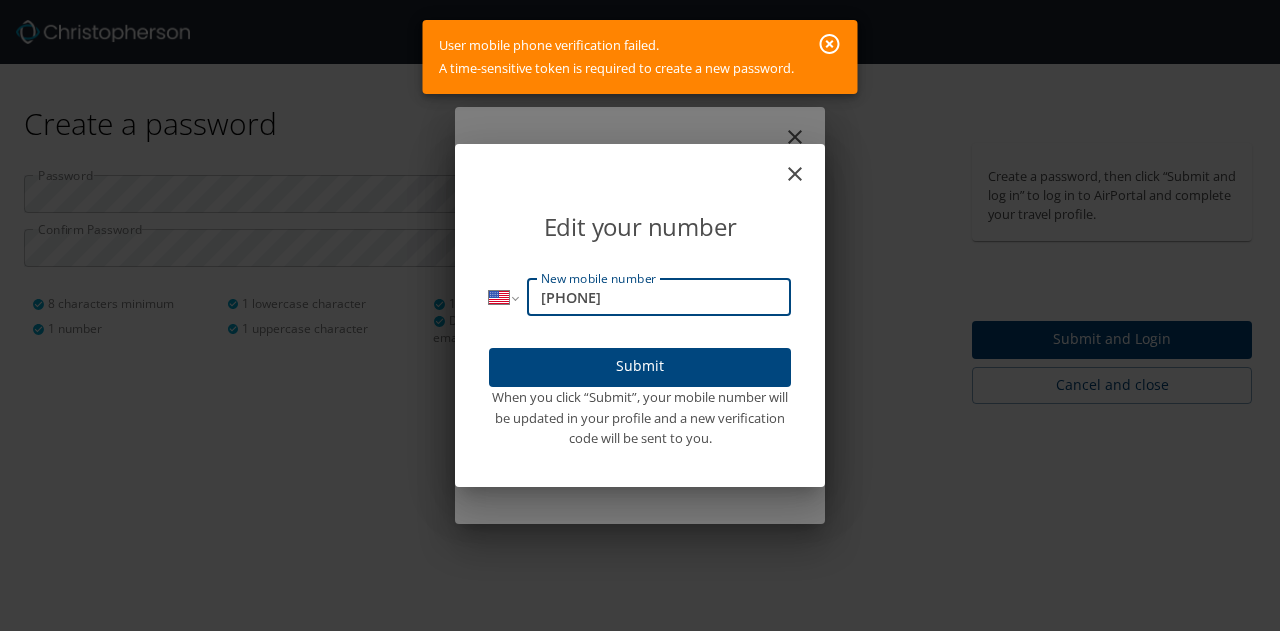 type on "(267) 584-3127" 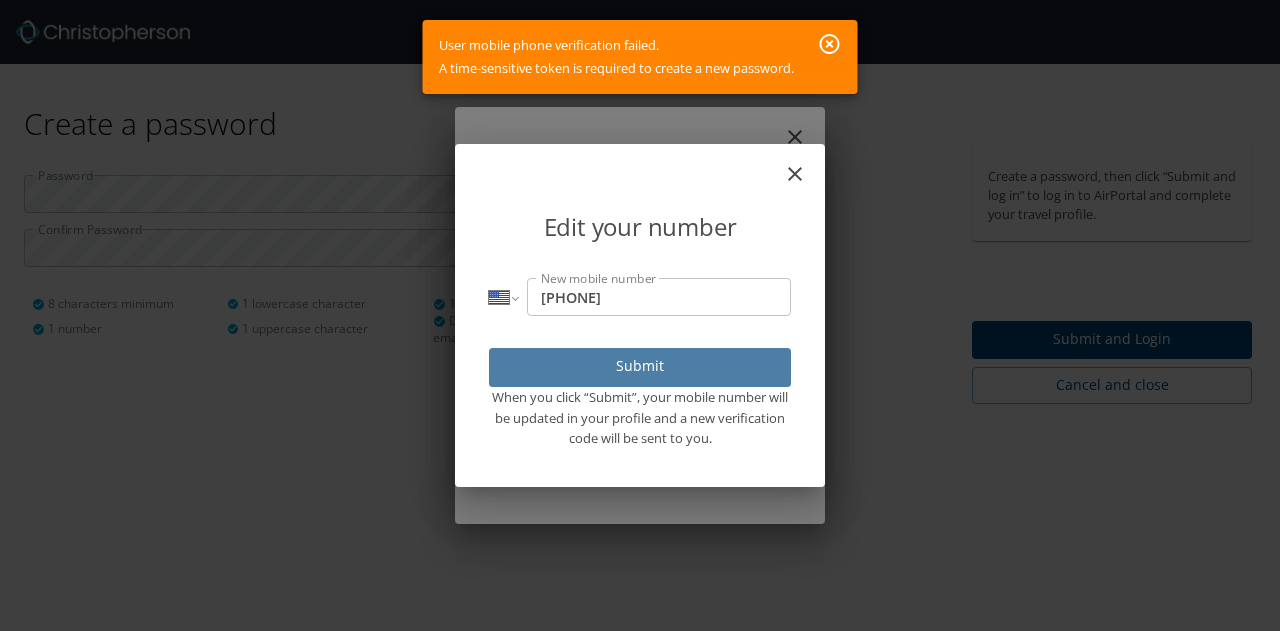 click on "Submit" at bounding box center [640, 366] 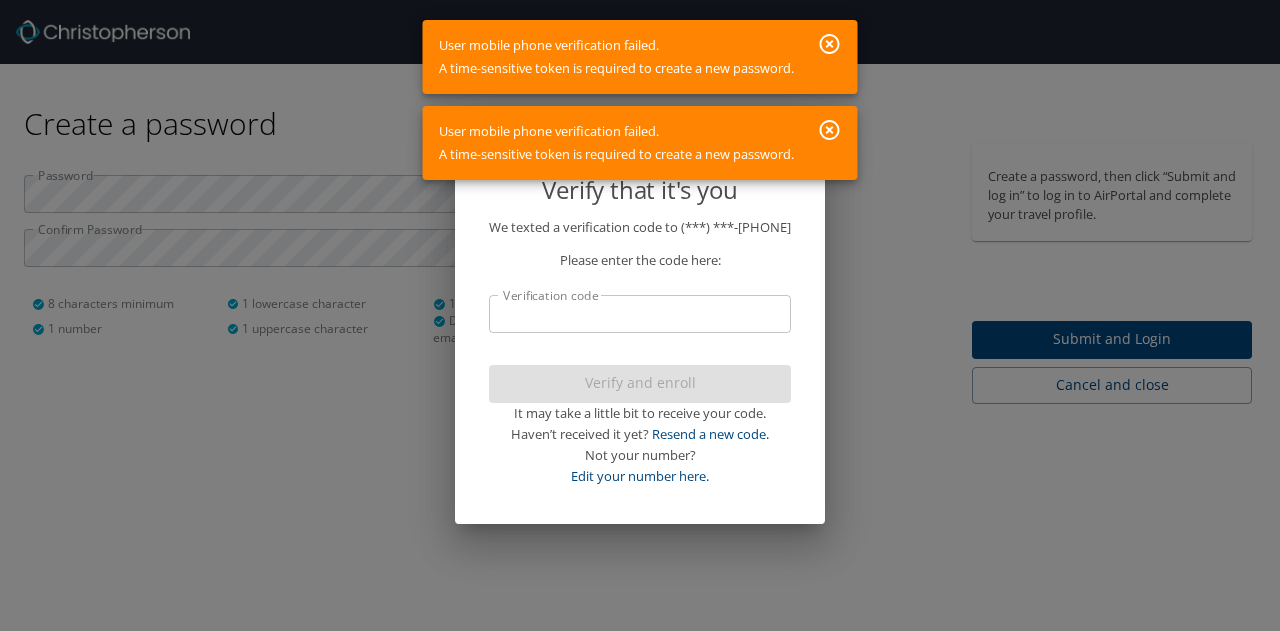 click 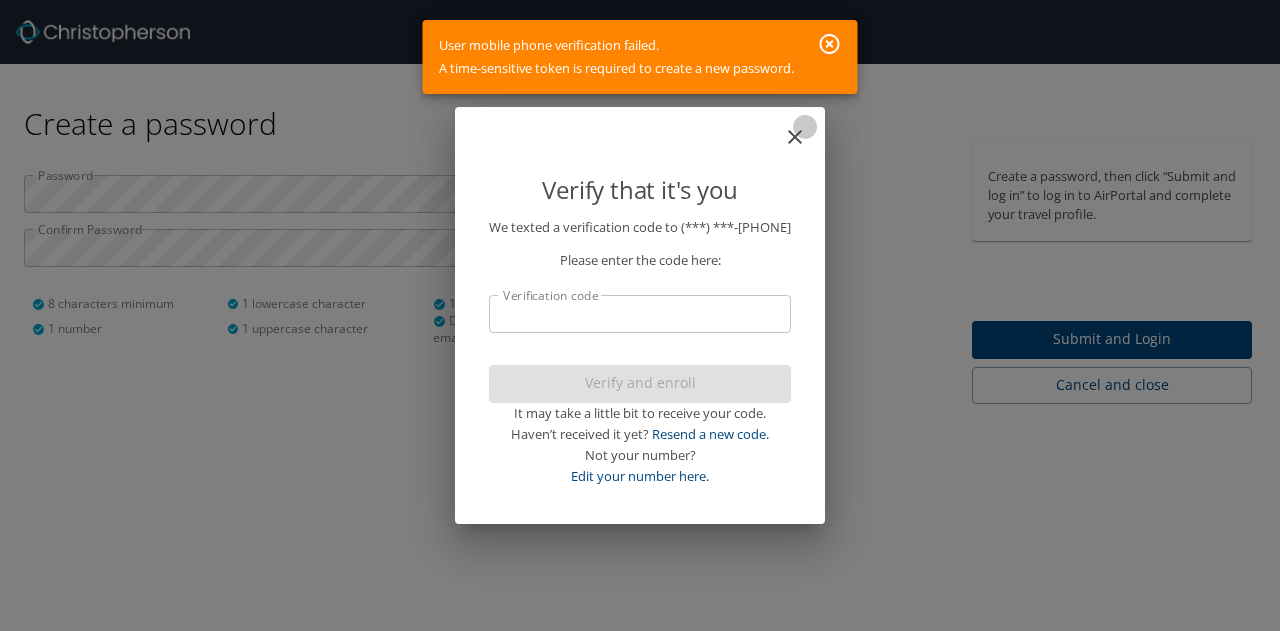 click 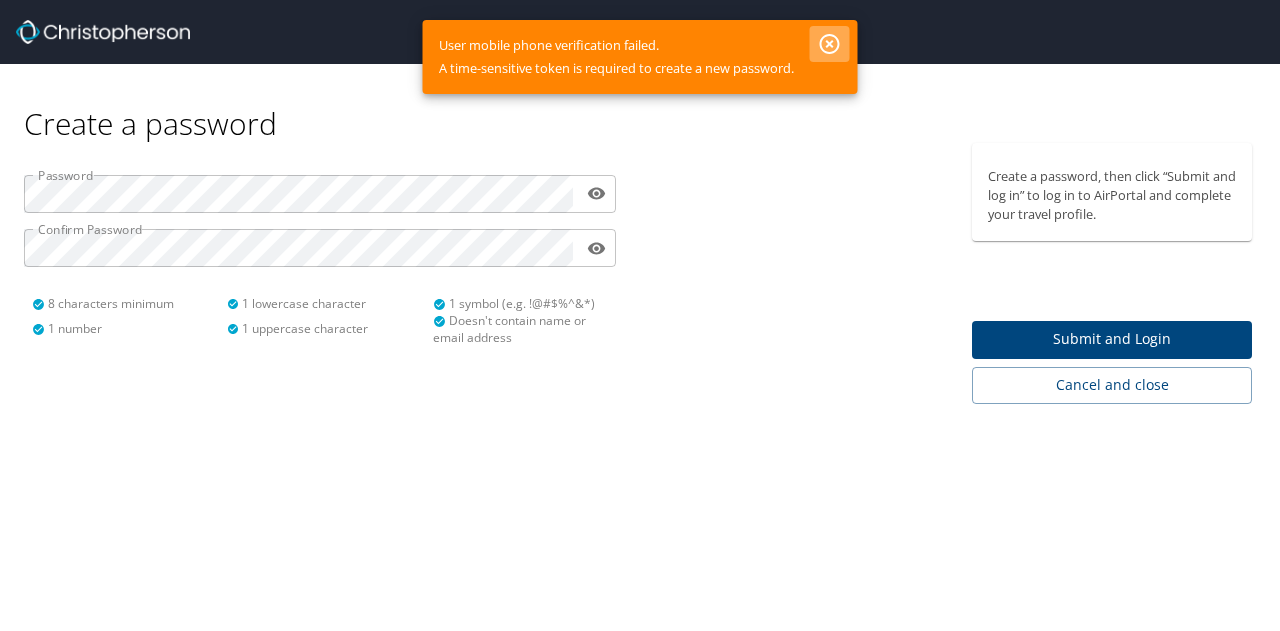 click 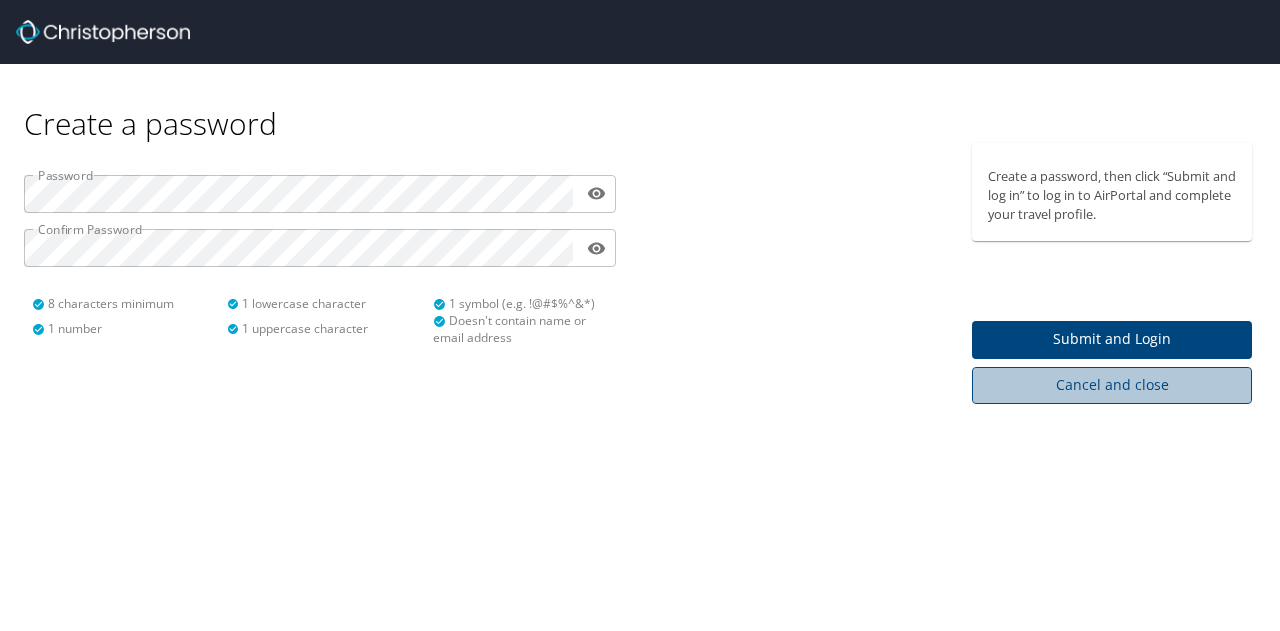 click on "Cancel and close" at bounding box center [1112, 385] 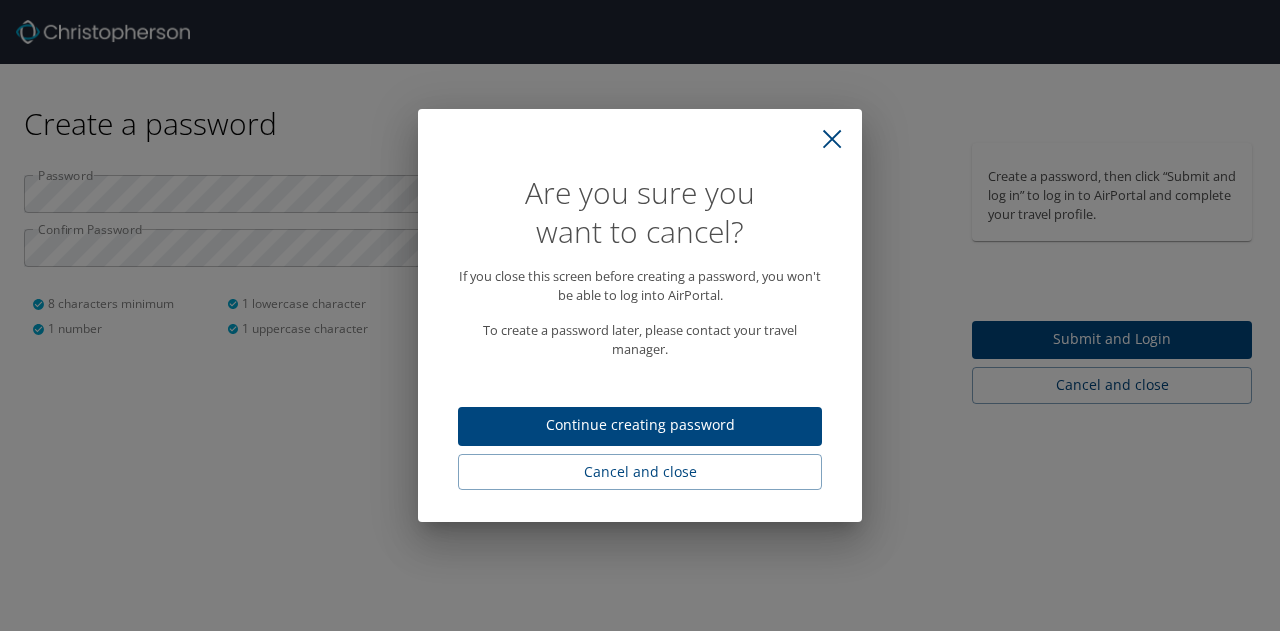 click 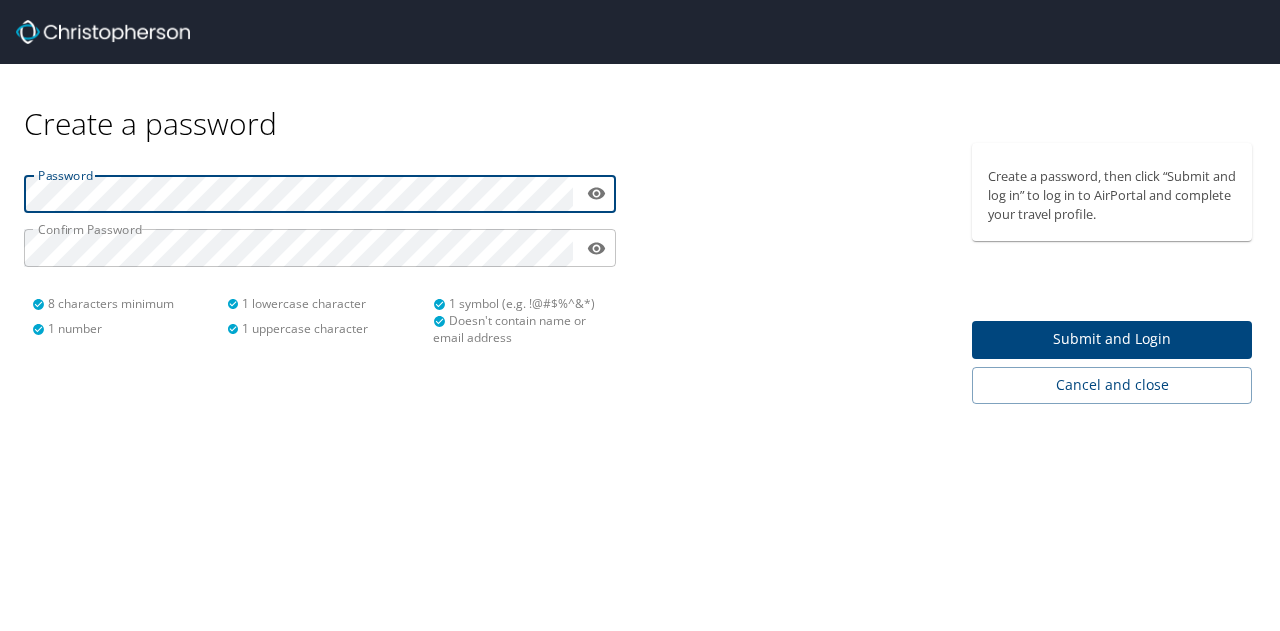 click on "Password ​ Confirm Password ​ 8 characters minimum 1 number 1 lowercase character 1 uppercase character 1 symbol (e.g. !@#$%^&*) Doesn't contain name or email address" at bounding box center (320, 252) 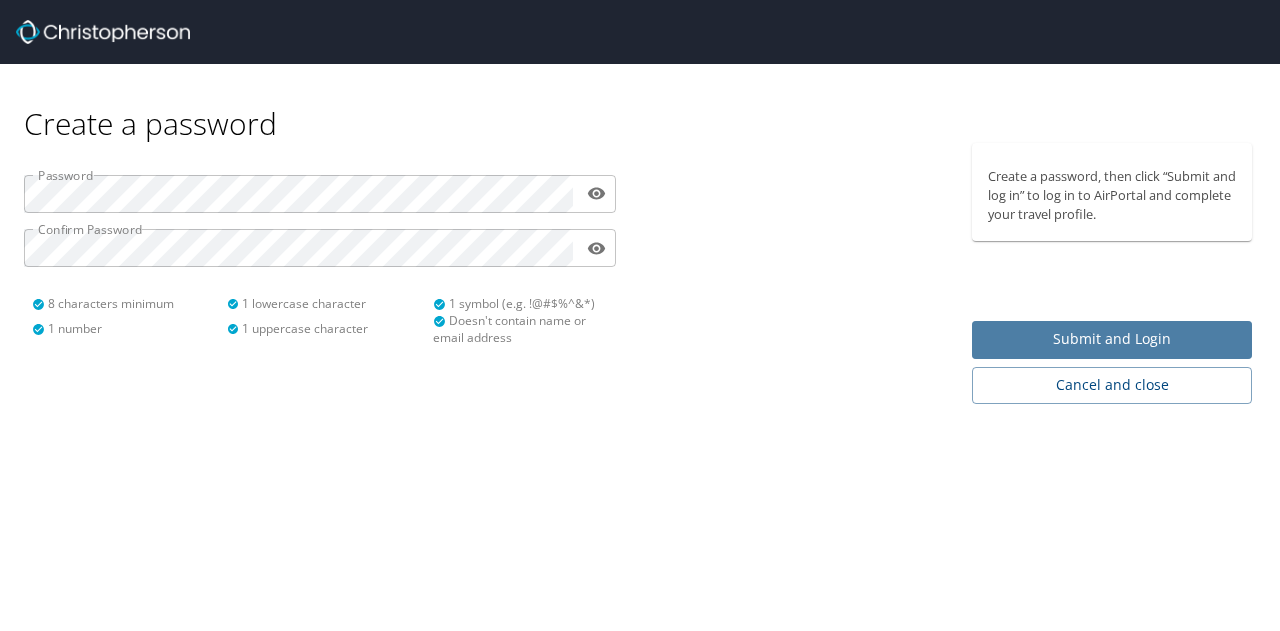 click on "Submit and Login" at bounding box center (1112, 339) 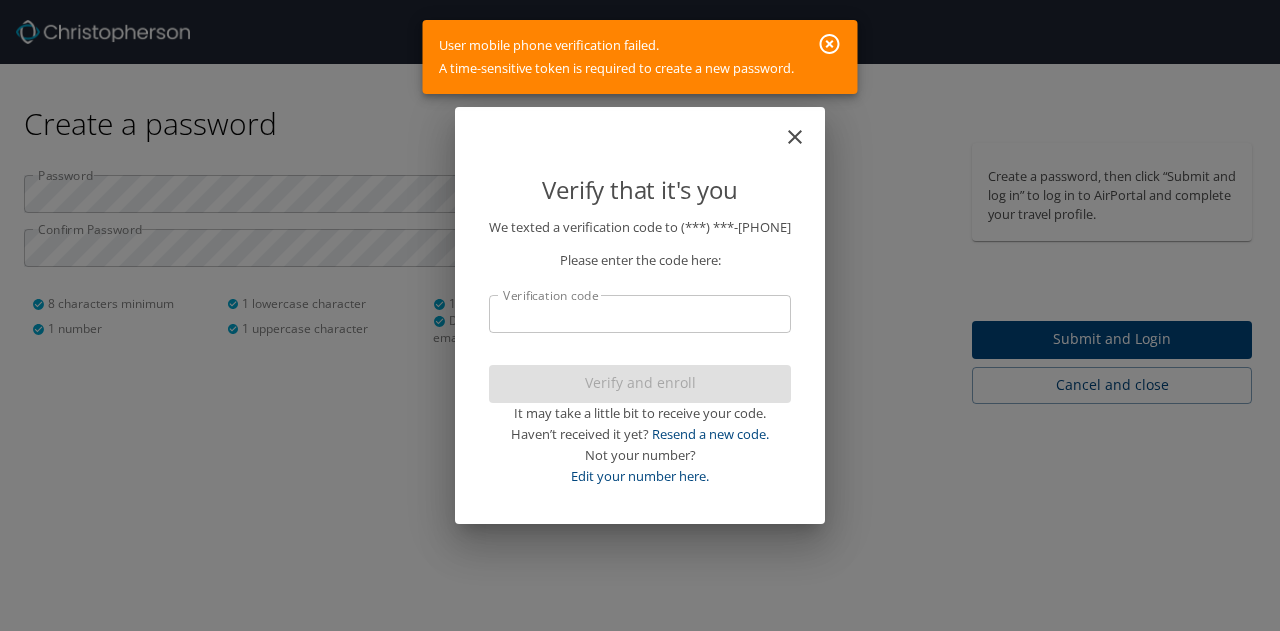 click on "Verification code" at bounding box center [640, 314] 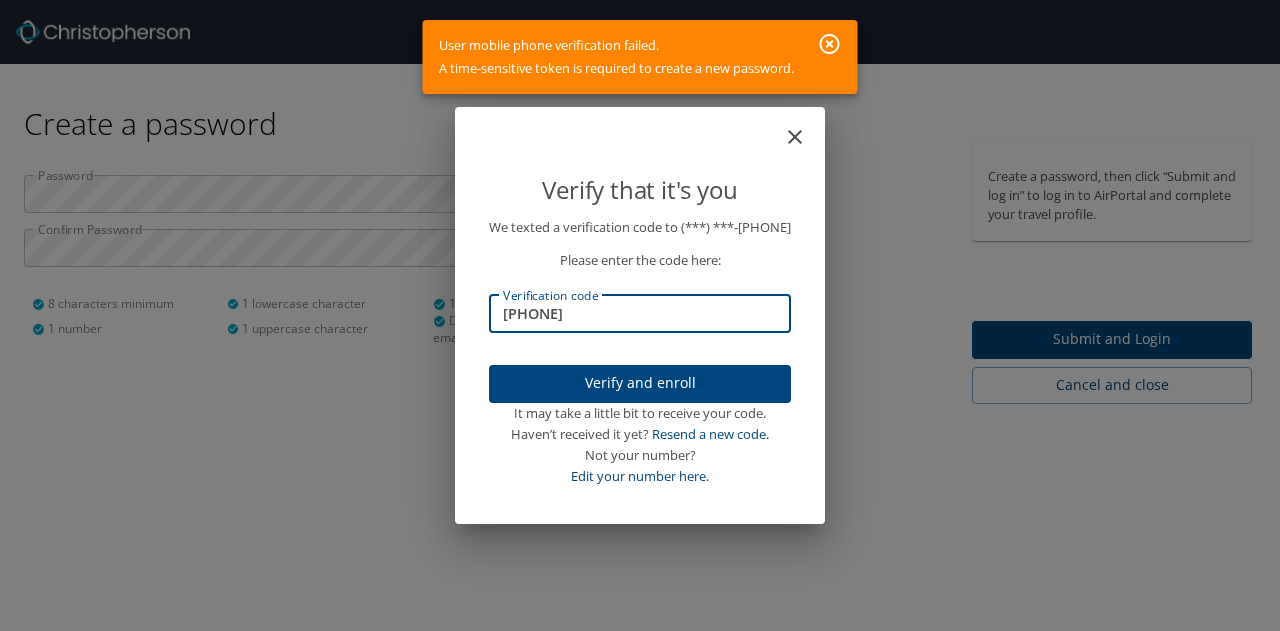 type on "462173" 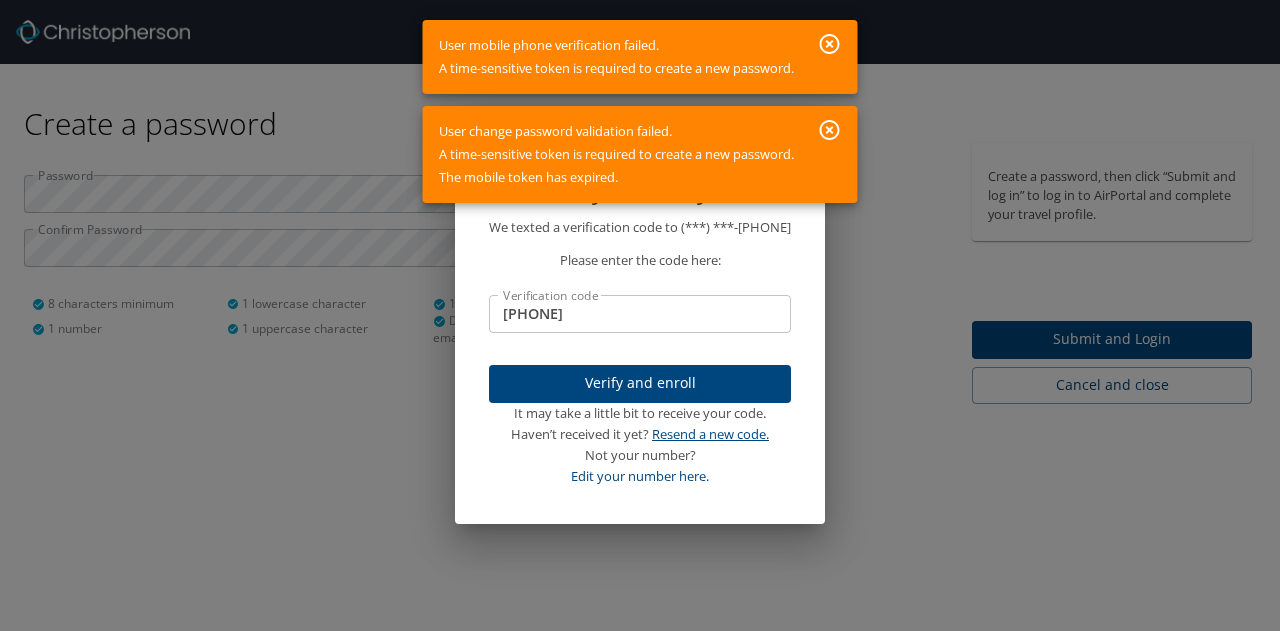 click on "Resend a new code." at bounding box center [710, 434] 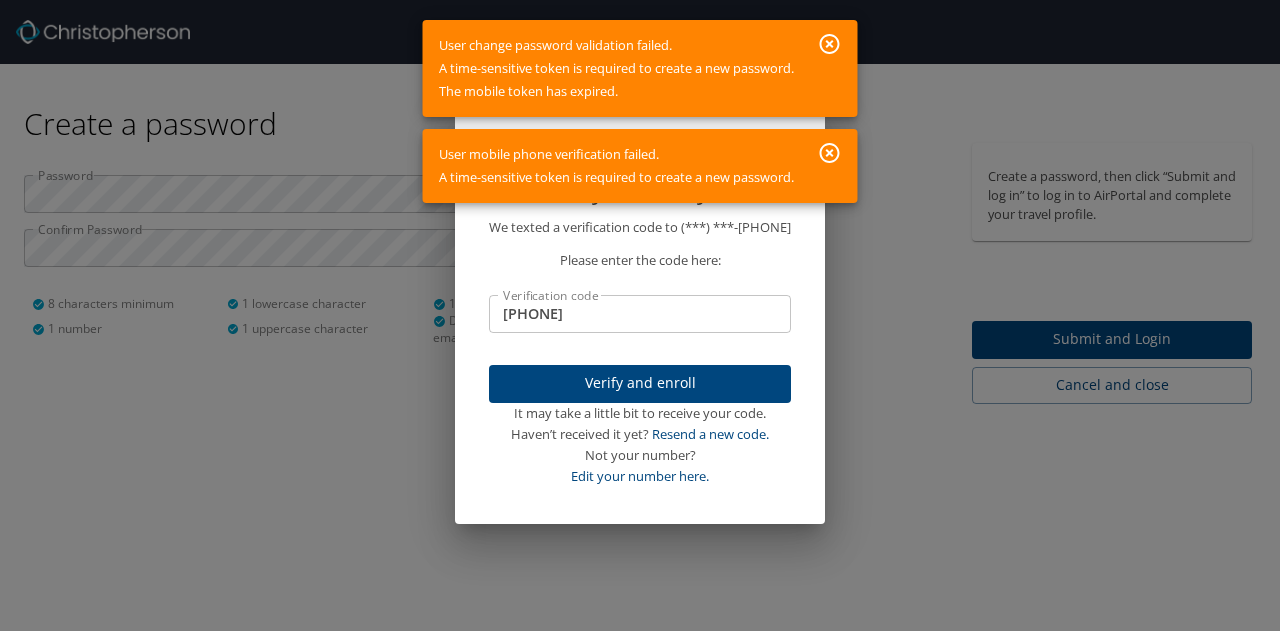 click 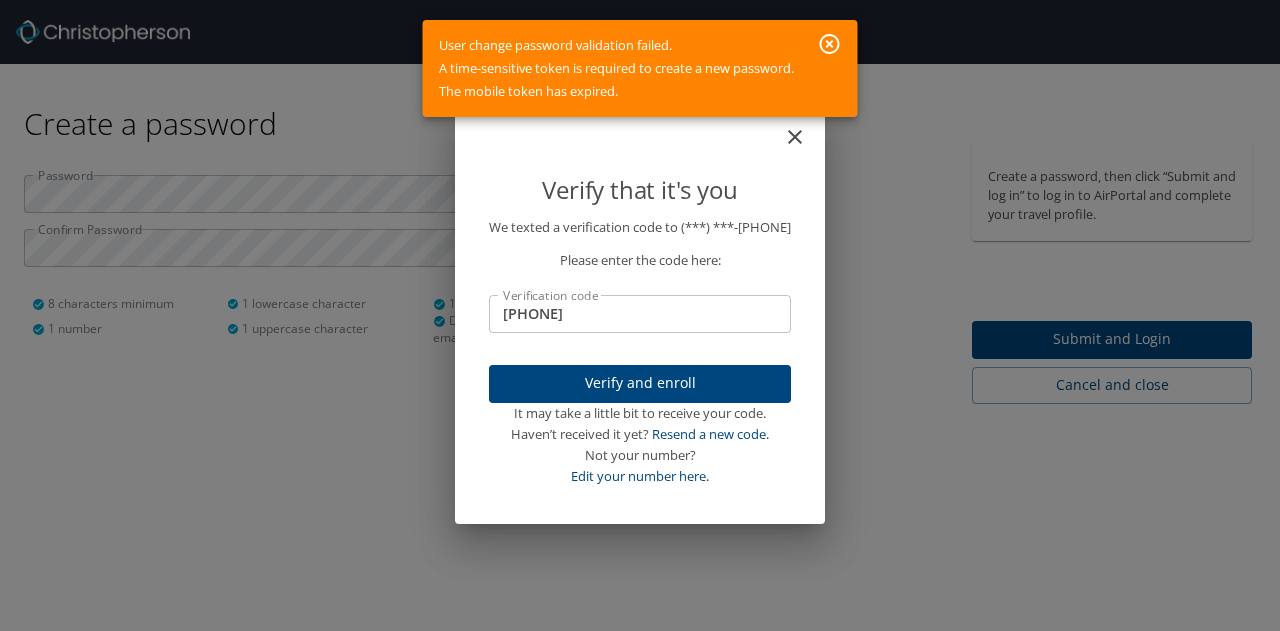 click 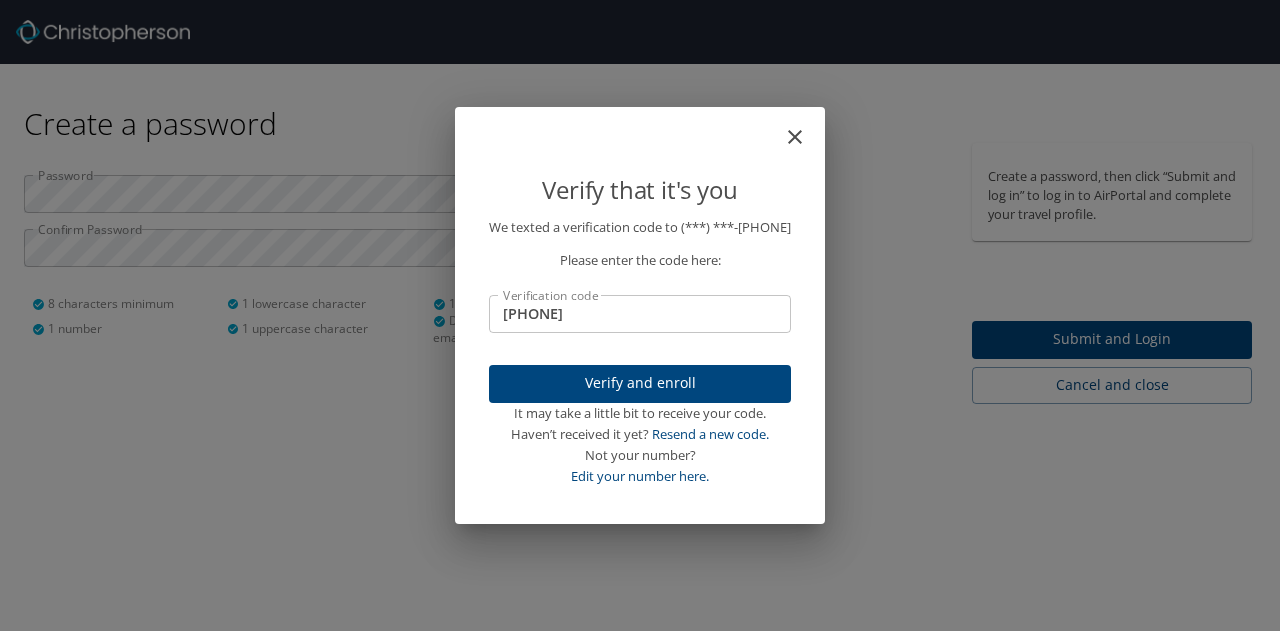 click 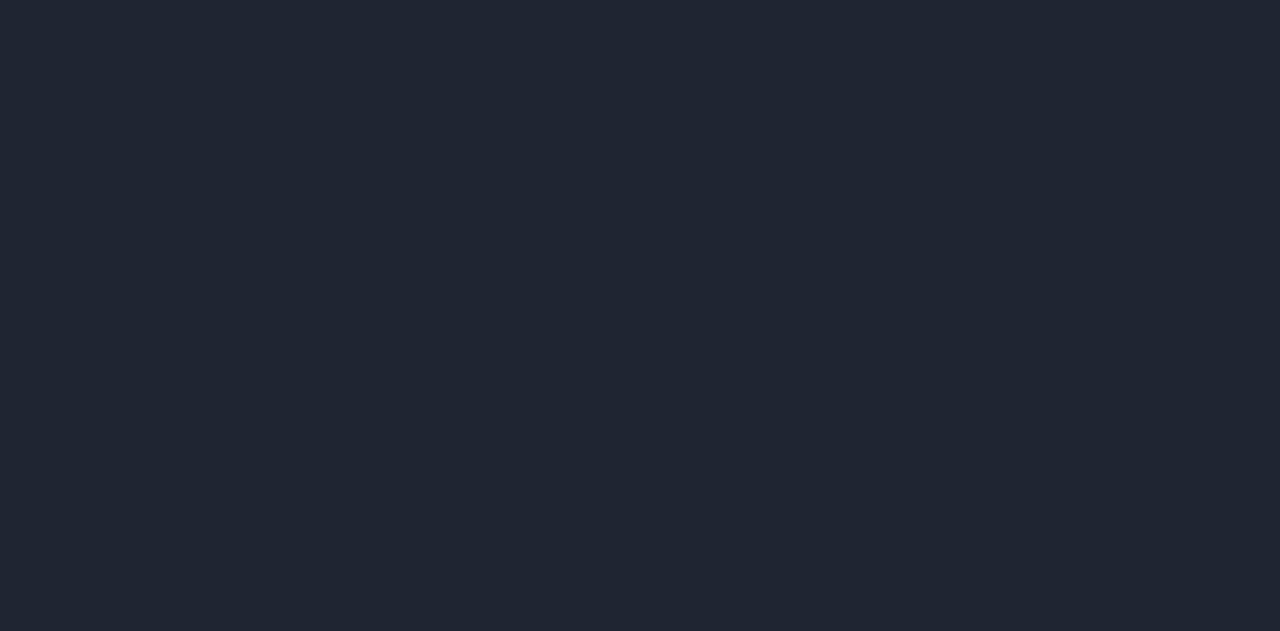scroll, scrollTop: 0, scrollLeft: 0, axis: both 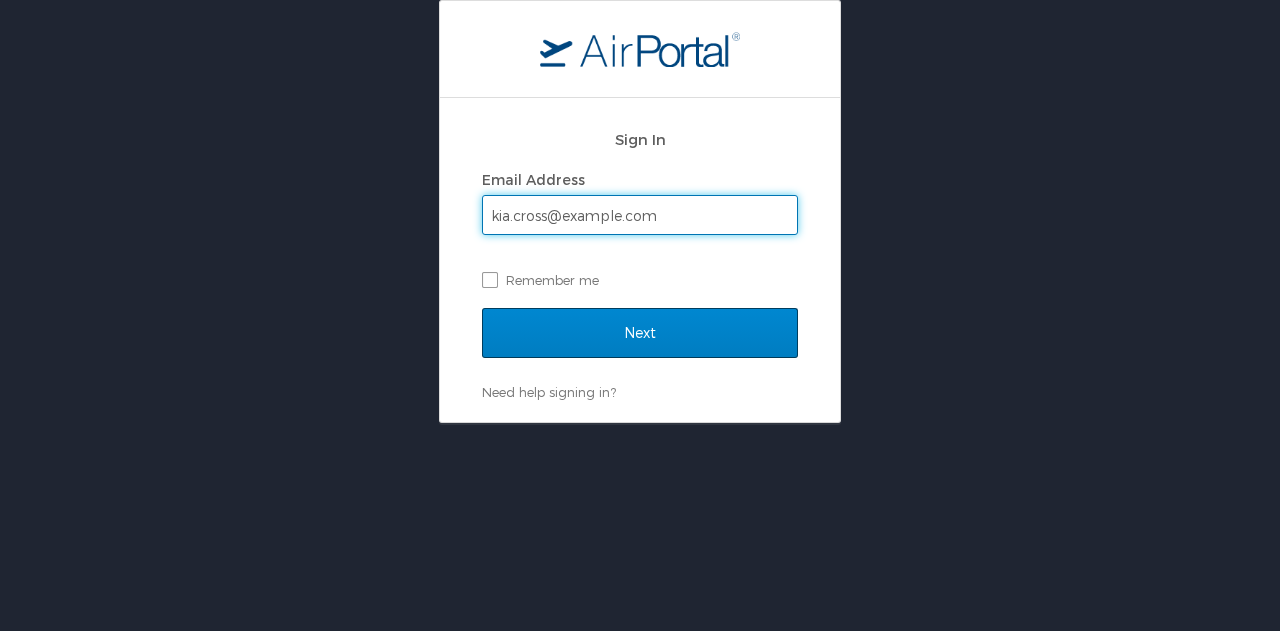 type on "kia.cross@example.com" 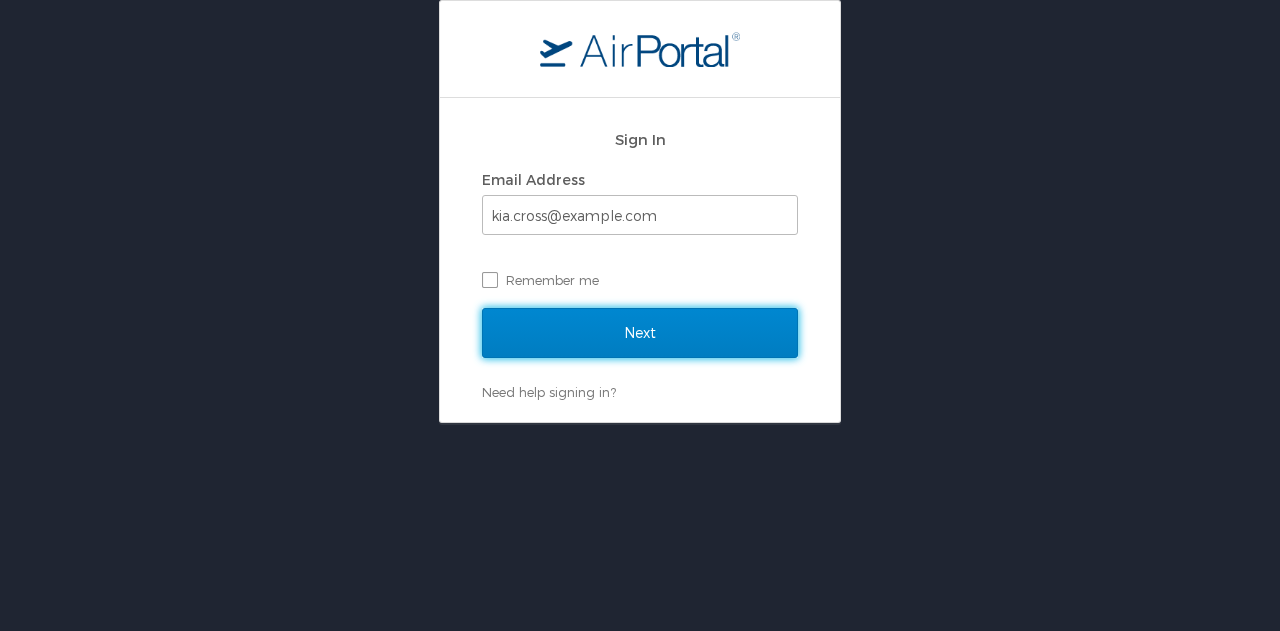 click on "Next" at bounding box center [640, 333] 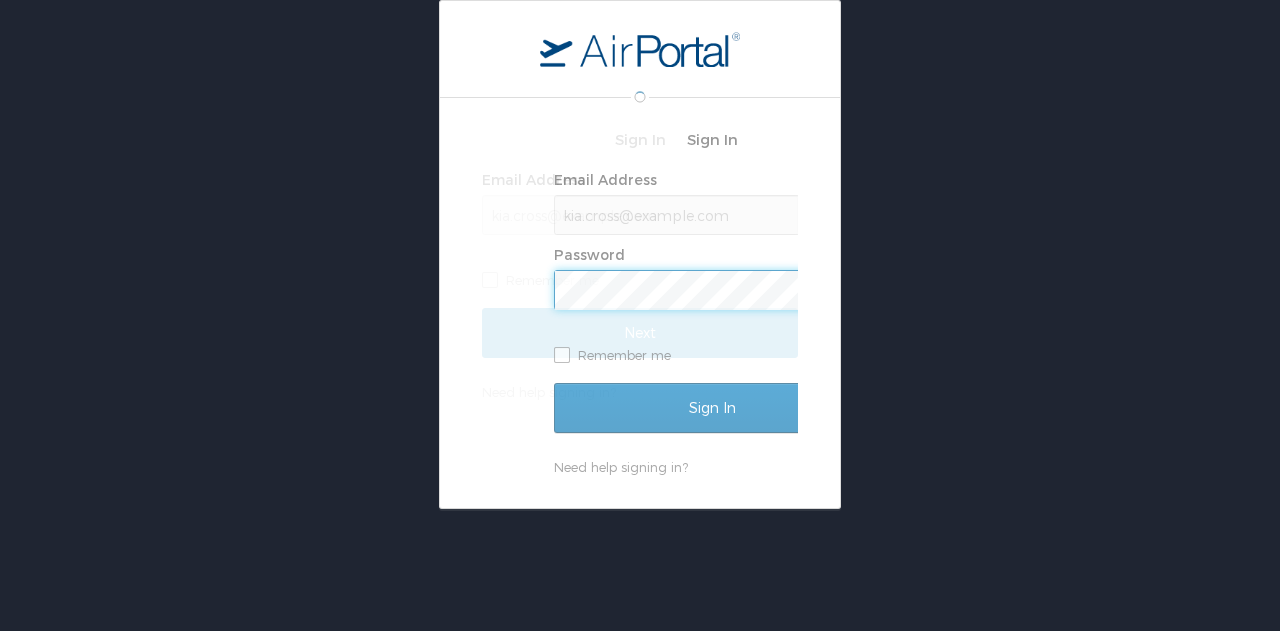 scroll, scrollTop: 0, scrollLeft: 0, axis: both 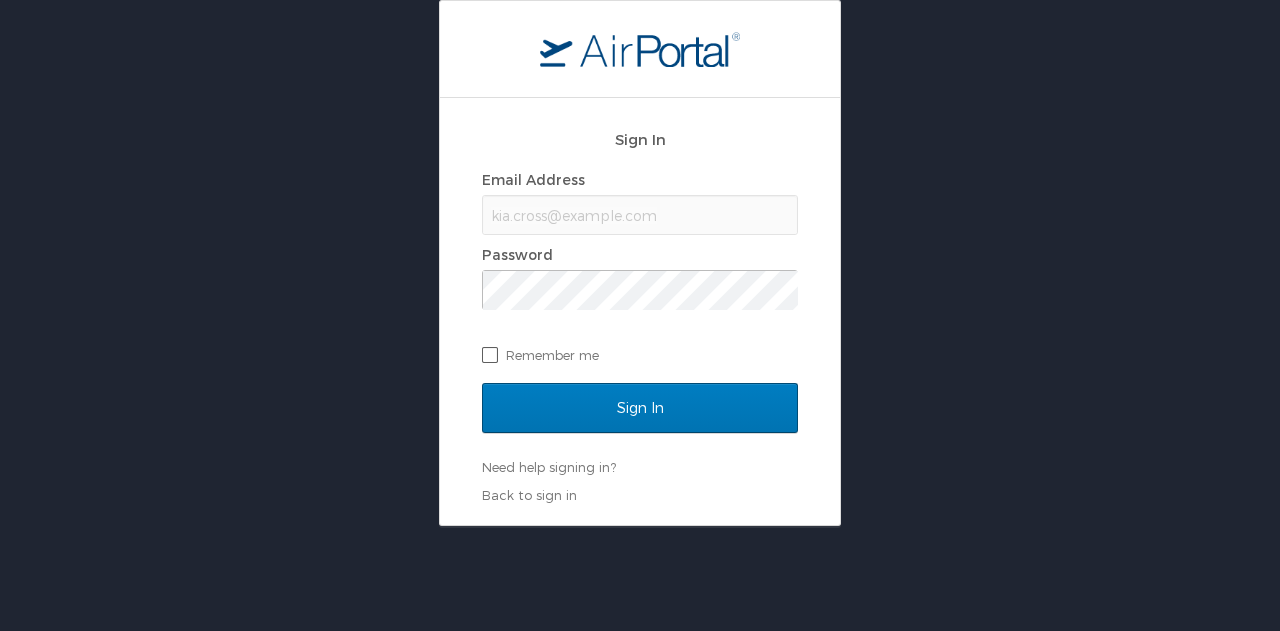 click on "Remember me" at bounding box center [640, 355] 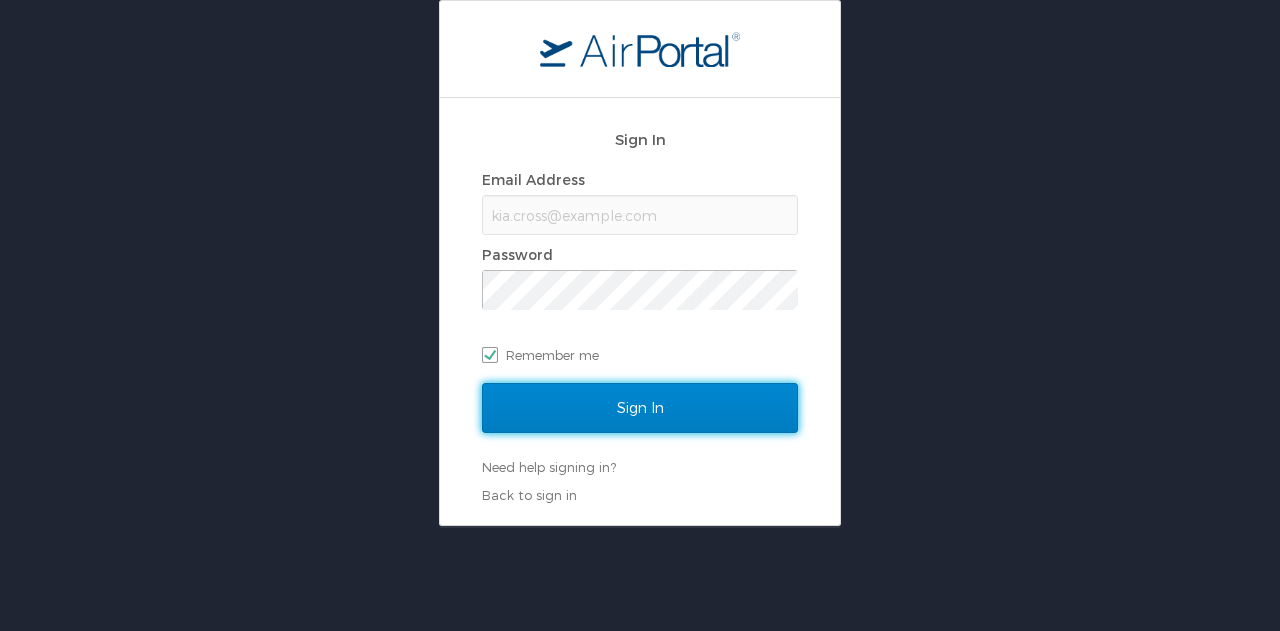 click on "Sign In" at bounding box center [640, 408] 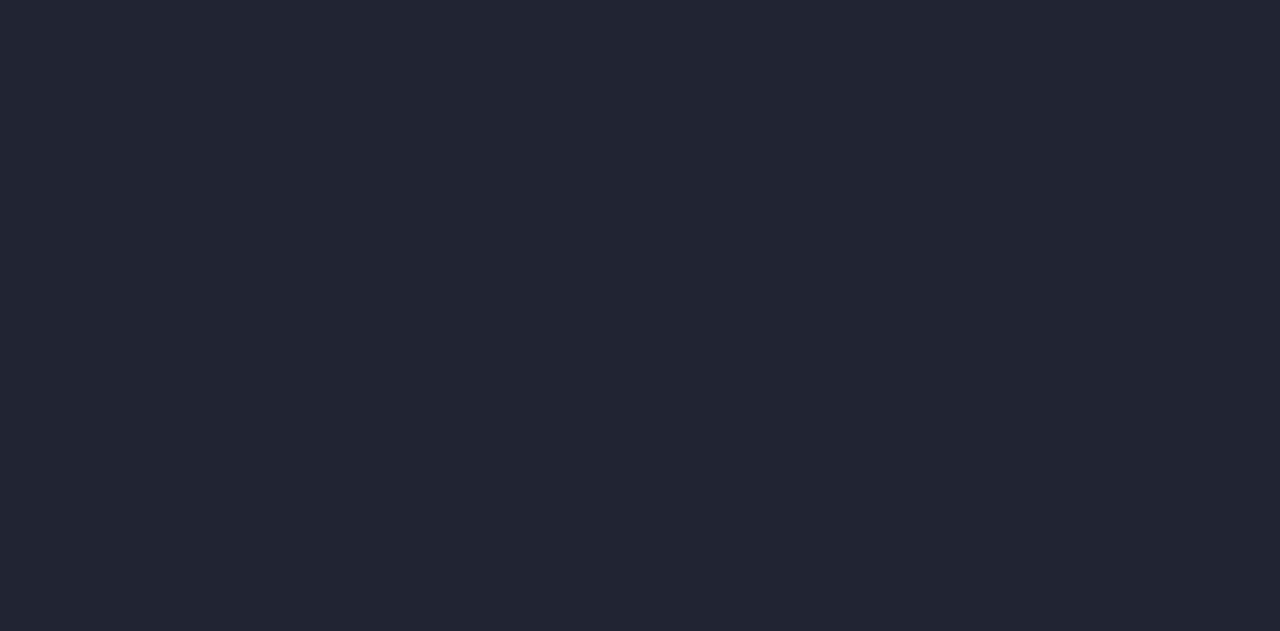 scroll, scrollTop: 0, scrollLeft: 0, axis: both 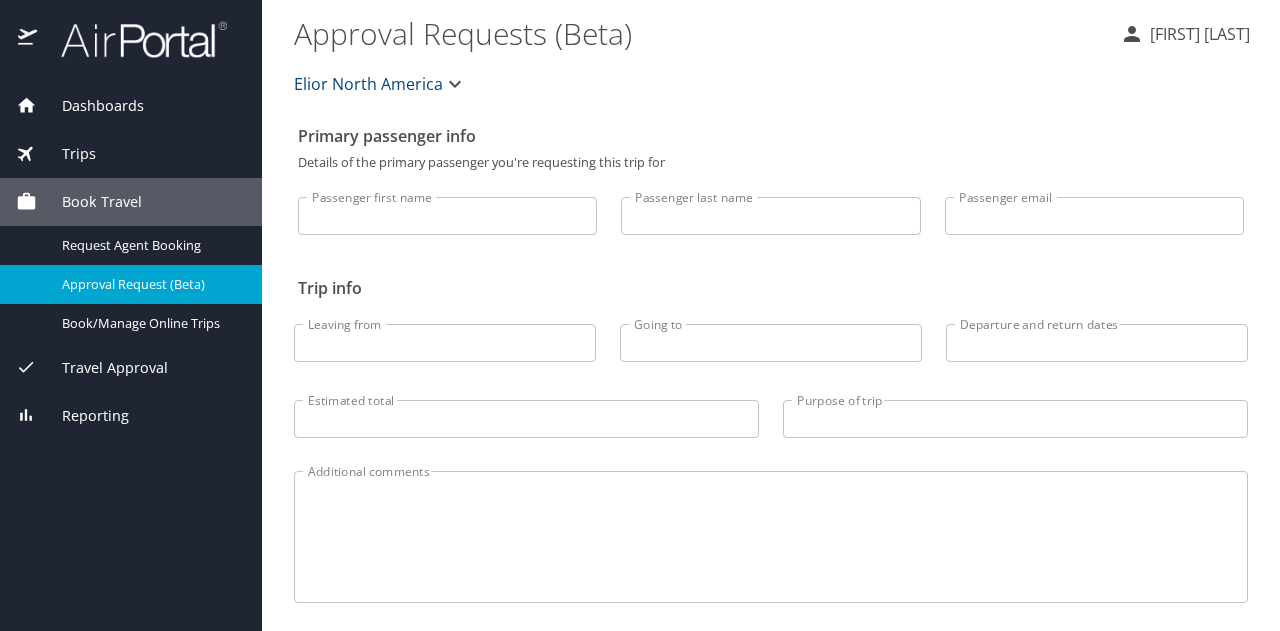 click on "Book Travel" at bounding box center [89, 202] 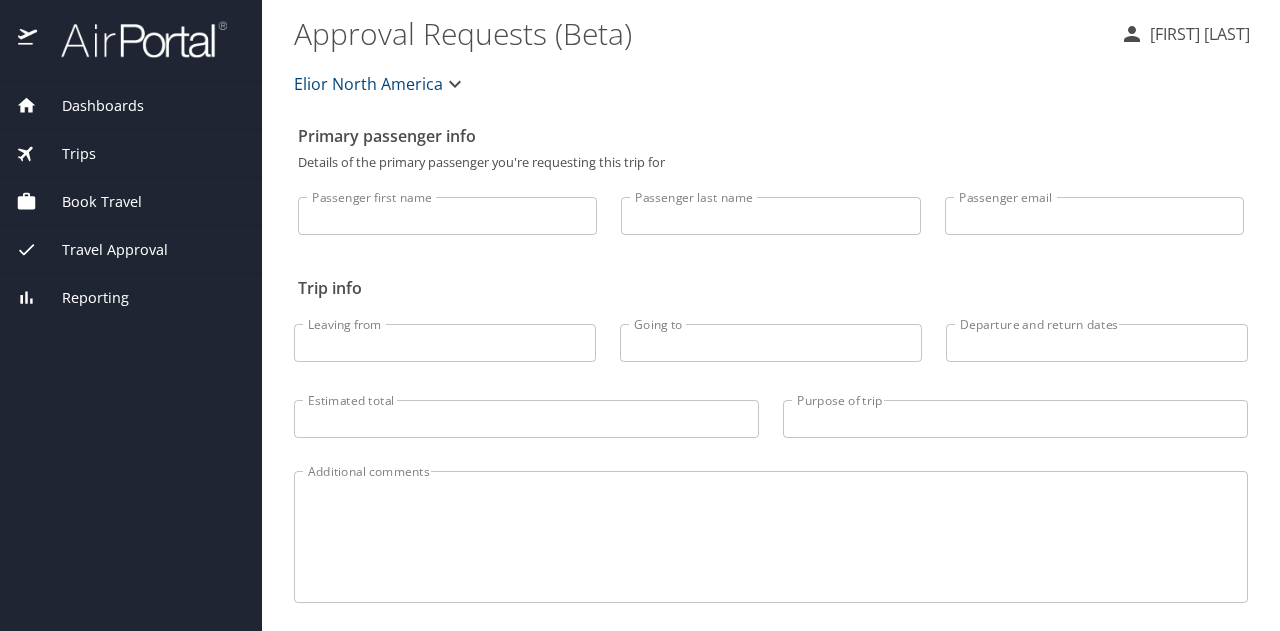 click on "Book Travel" at bounding box center [89, 202] 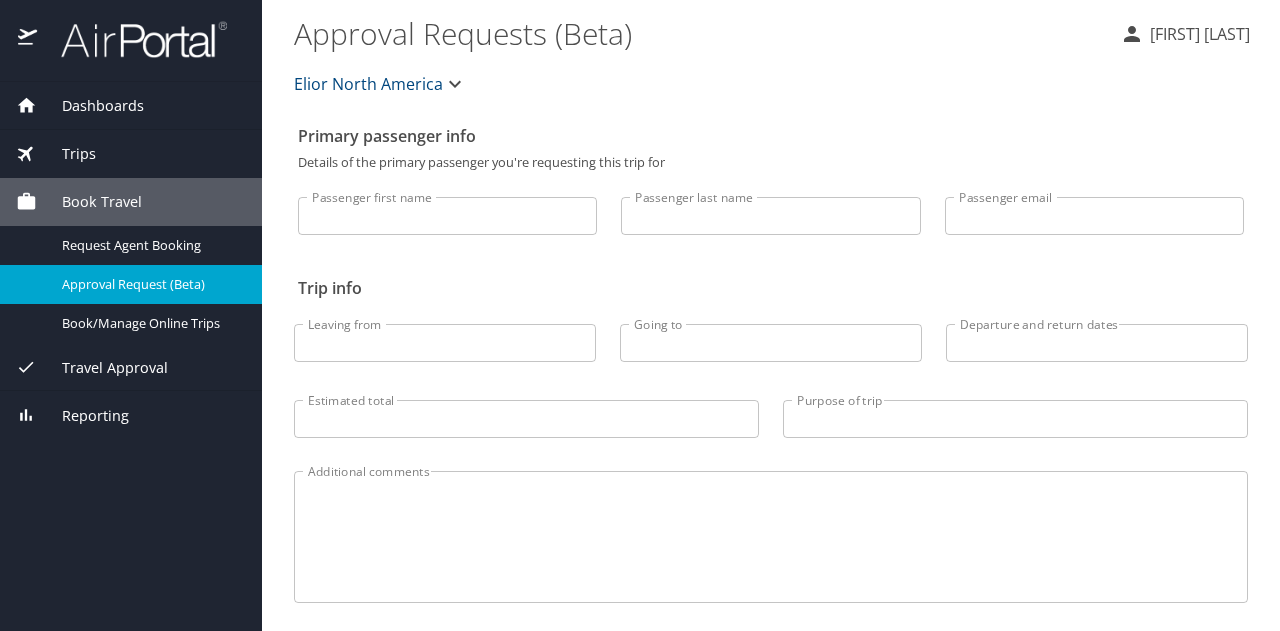 scroll, scrollTop: 83, scrollLeft: 0, axis: vertical 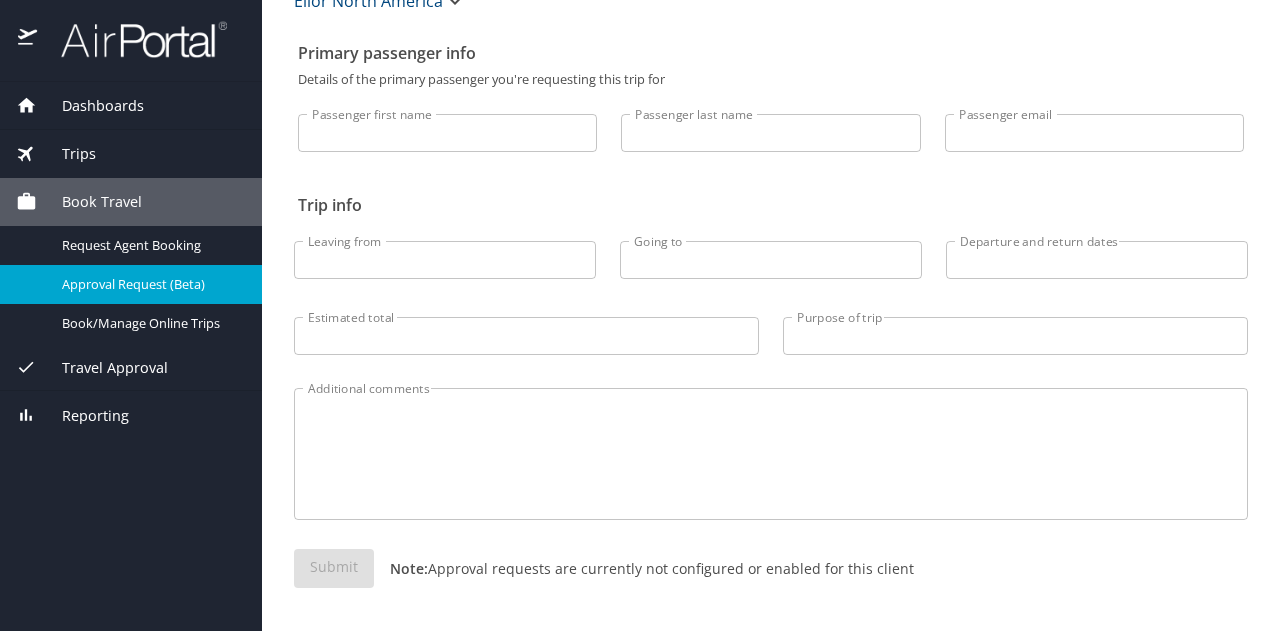 click on "Trips" at bounding box center [66, 154] 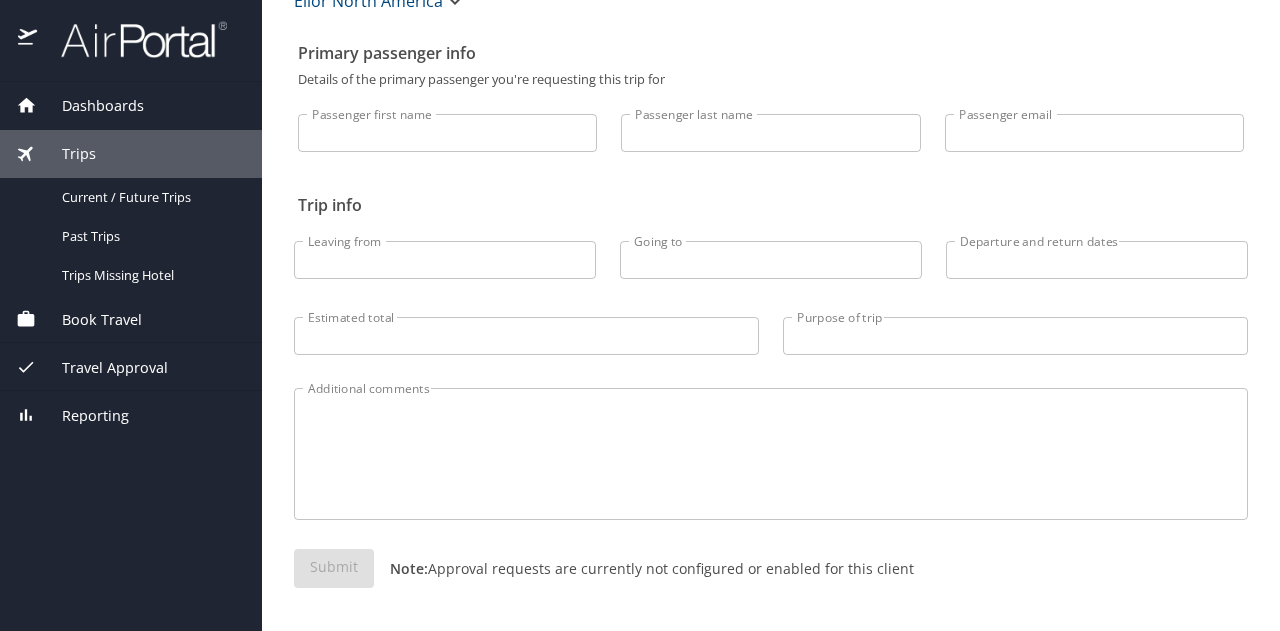 click on "Book Travel" at bounding box center (89, 320) 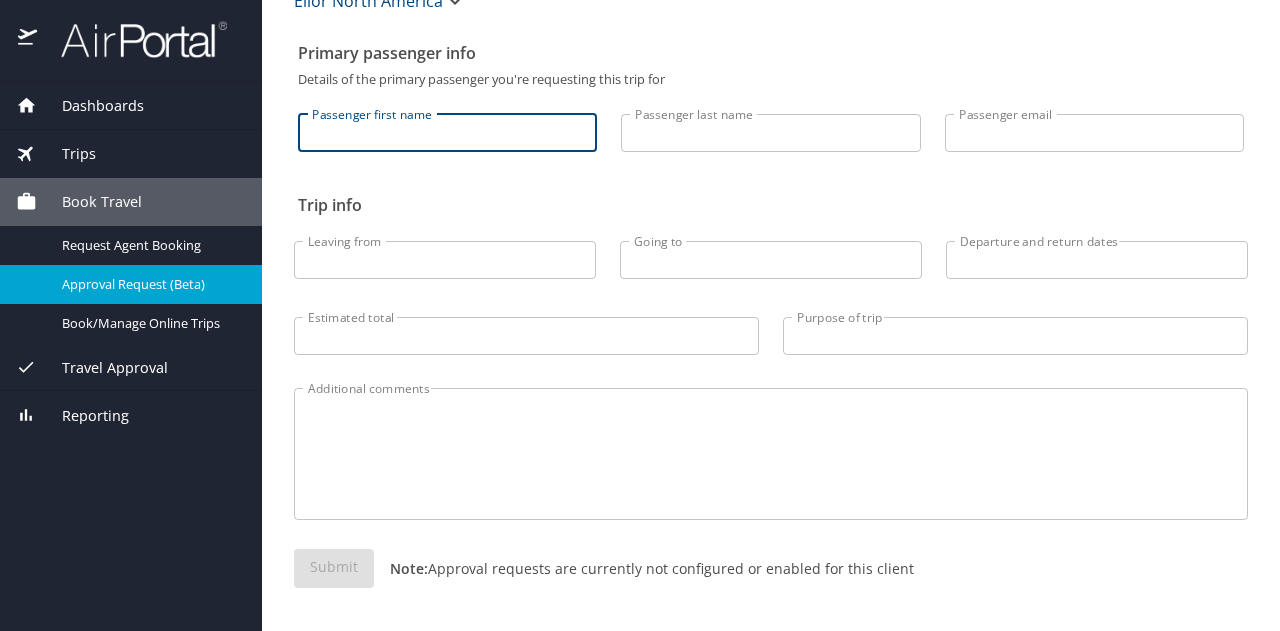 click on "Passenger first name" at bounding box center (447, 133) 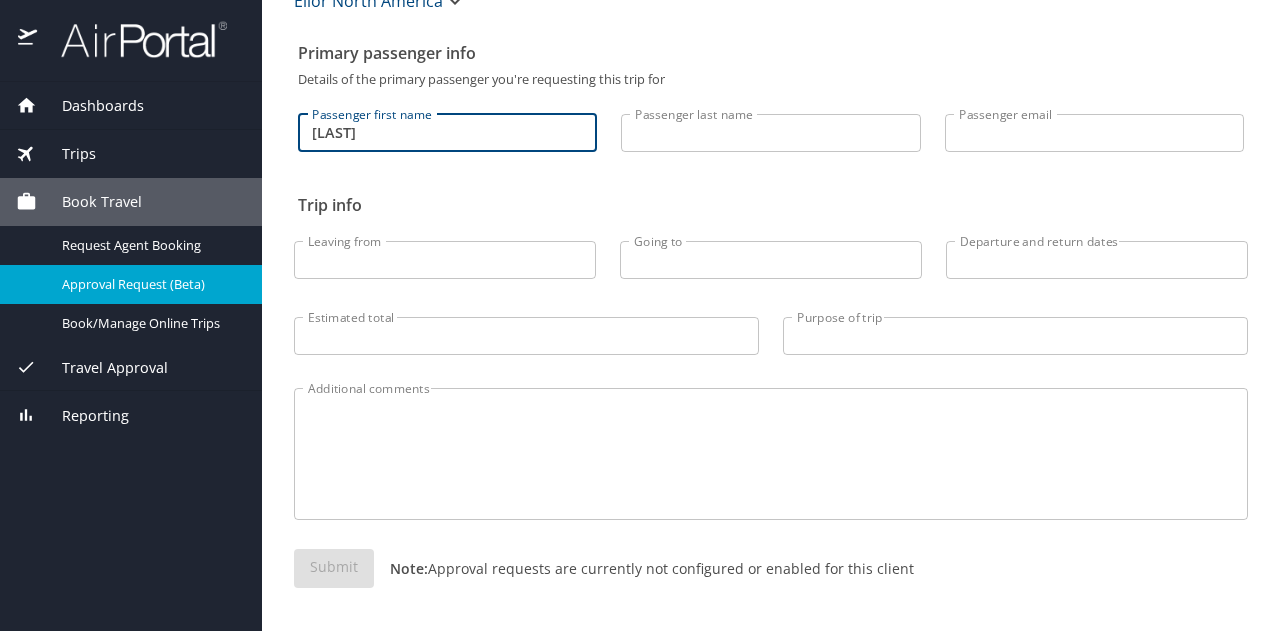 type on "Kia" 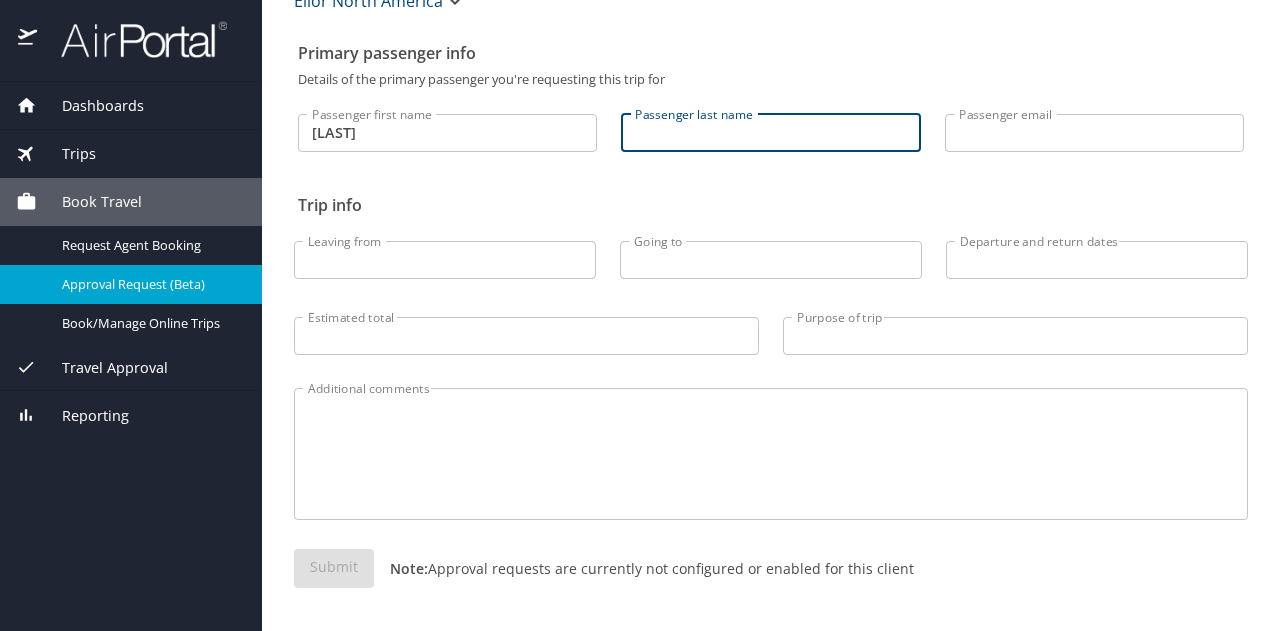 click on "Passenger last name" at bounding box center [770, 133] 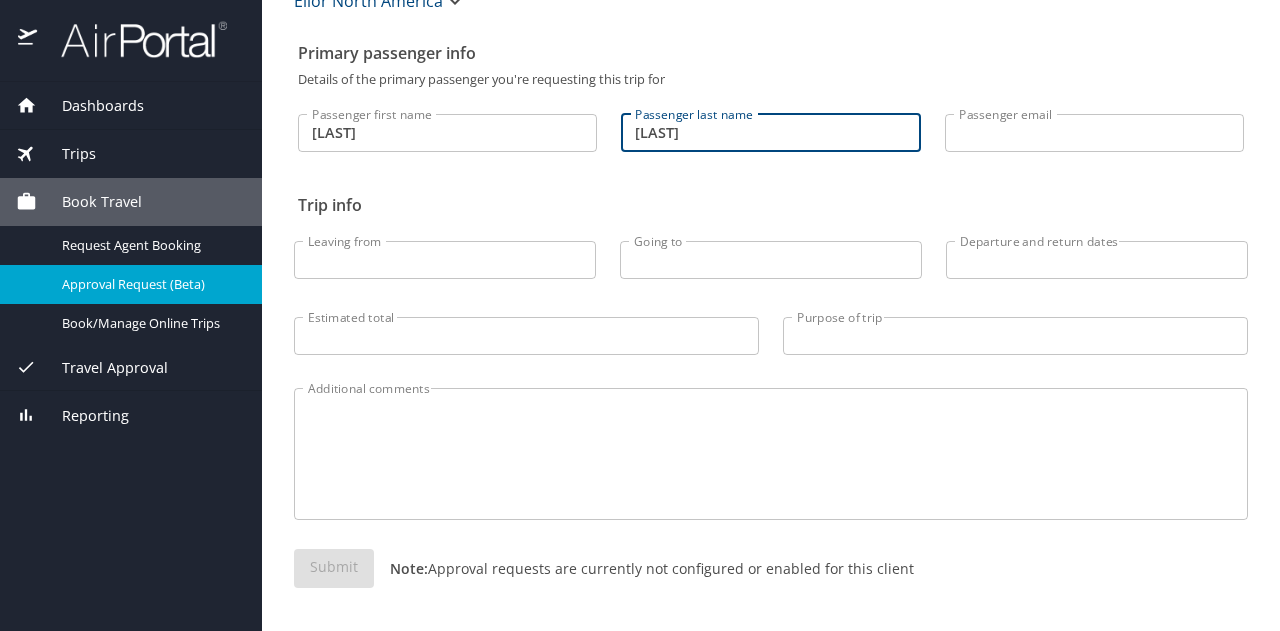 type on "Cross" 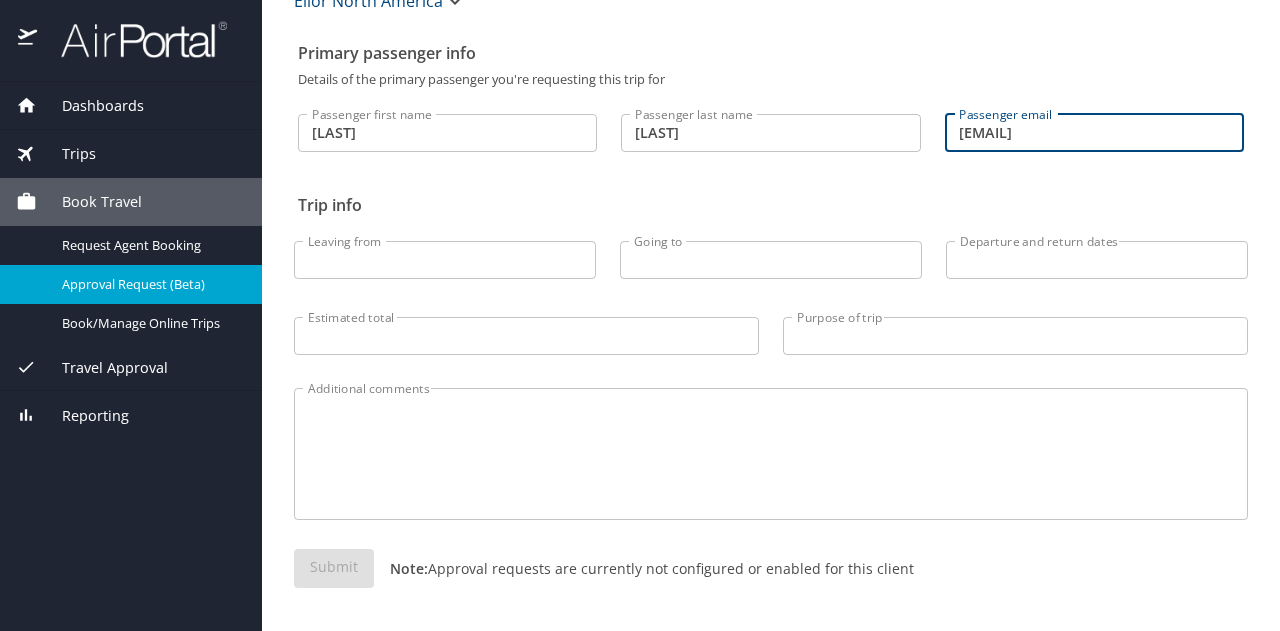 type on "kia.cross@summitfoodservice.com" 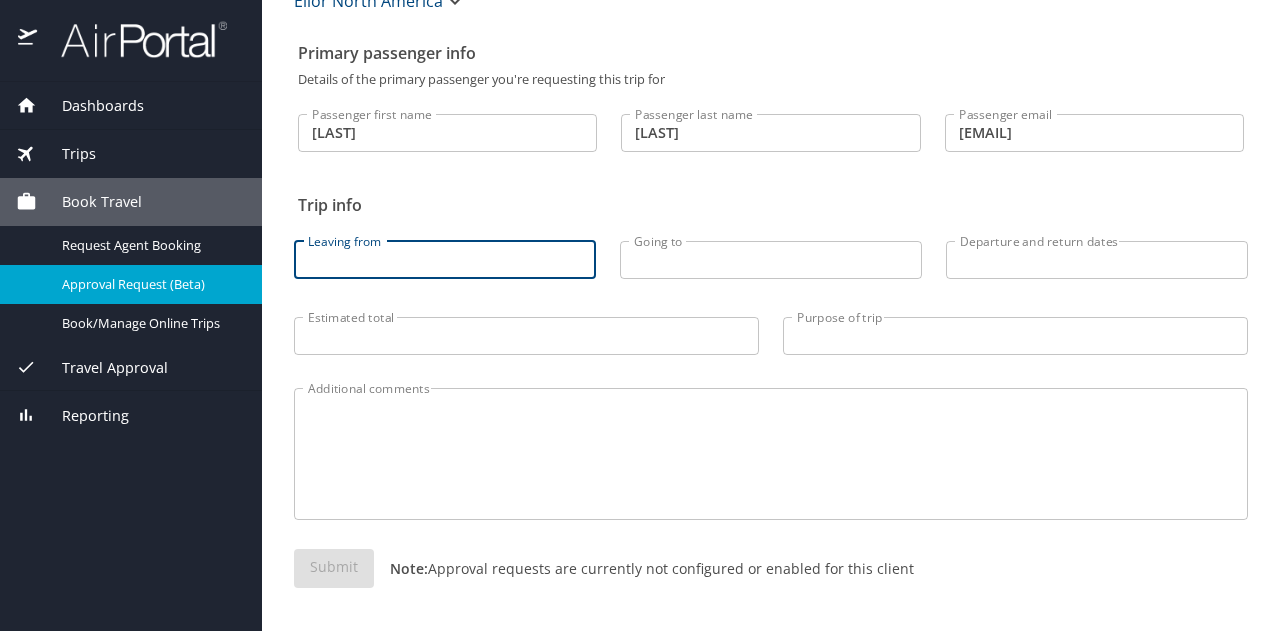 click on "Leaving from" at bounding box center [445, 260] 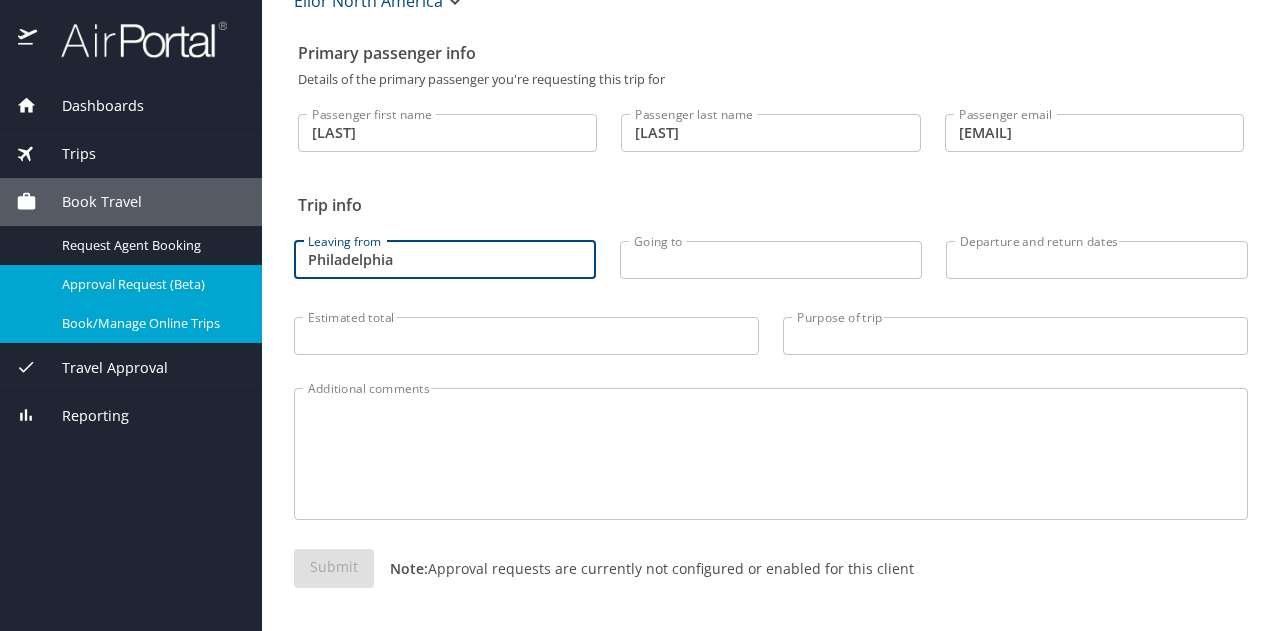 type on "Philadelphia" 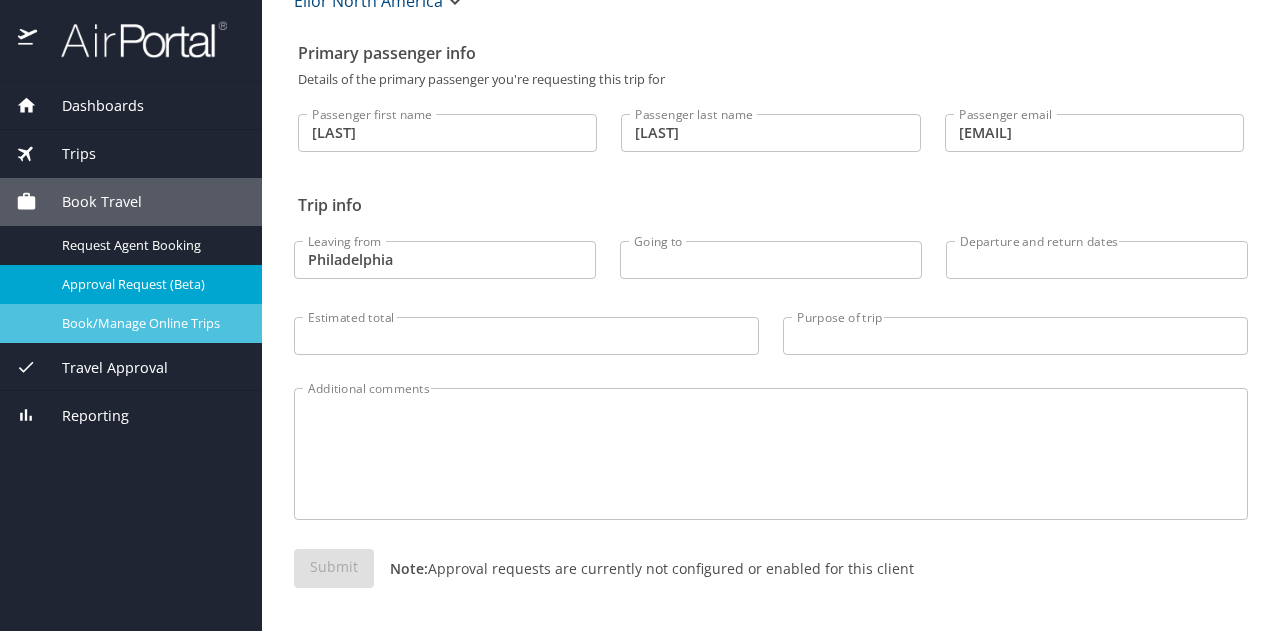 click on "Book/Manage Online Trips" at bounding box center [150, 323] 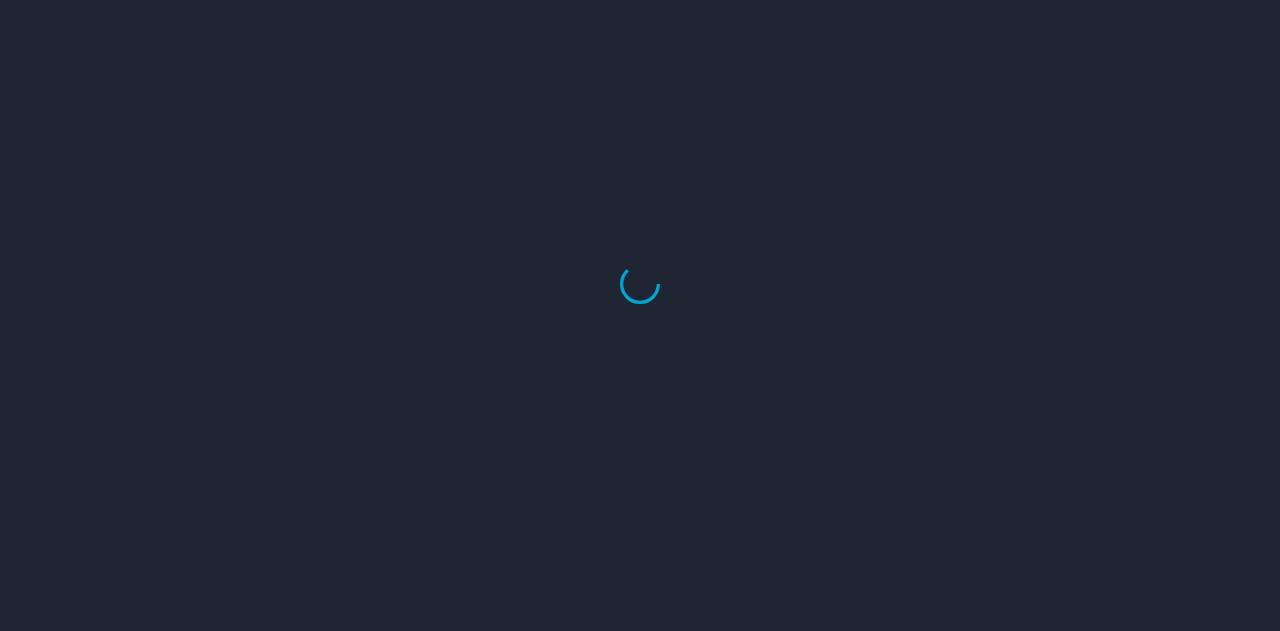 scroll, scrollTop: 0, scrollLeft: 0, axis: both 